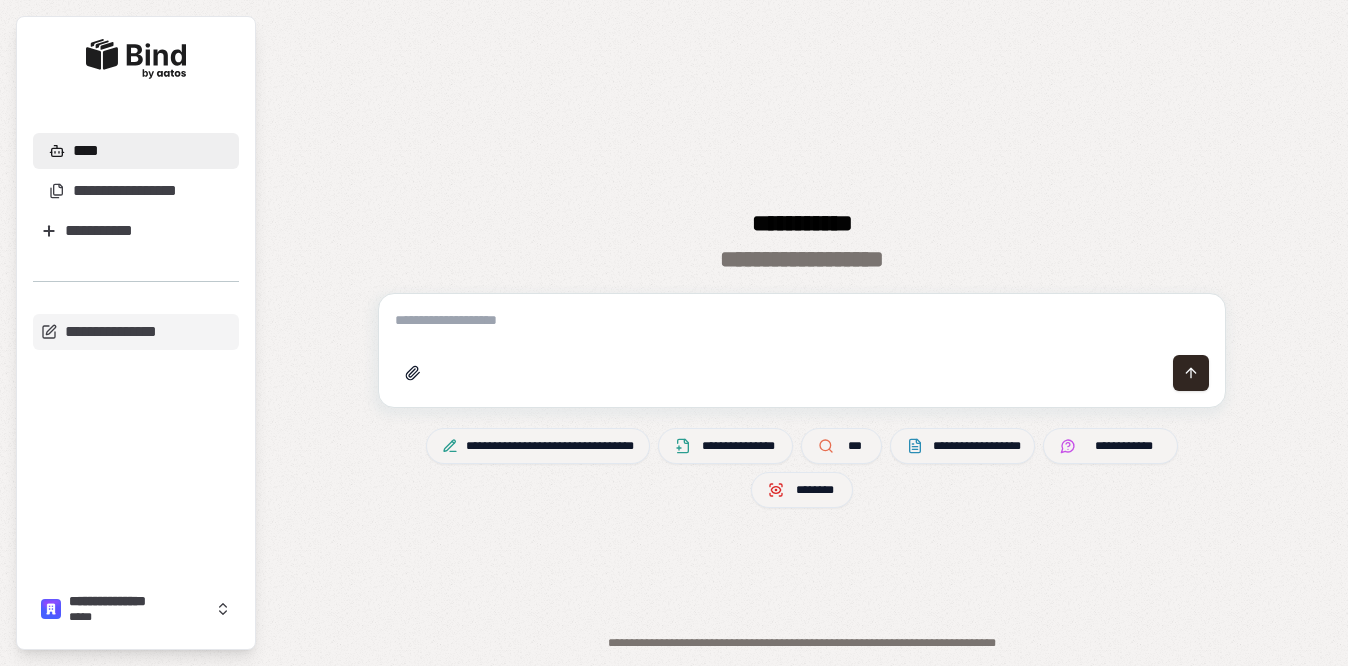 scroll, scrollTop: 0, scrollLeft: 0, axis: both 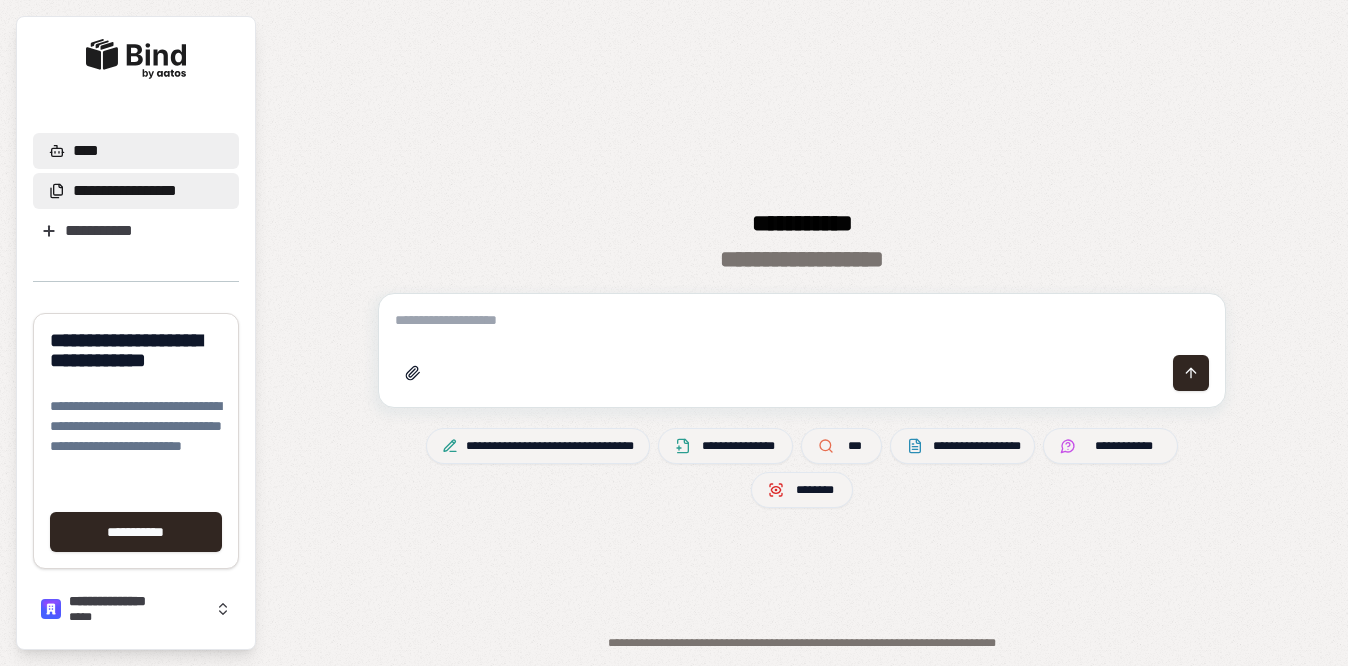 click on "**********" at bounding box center [136, 191] 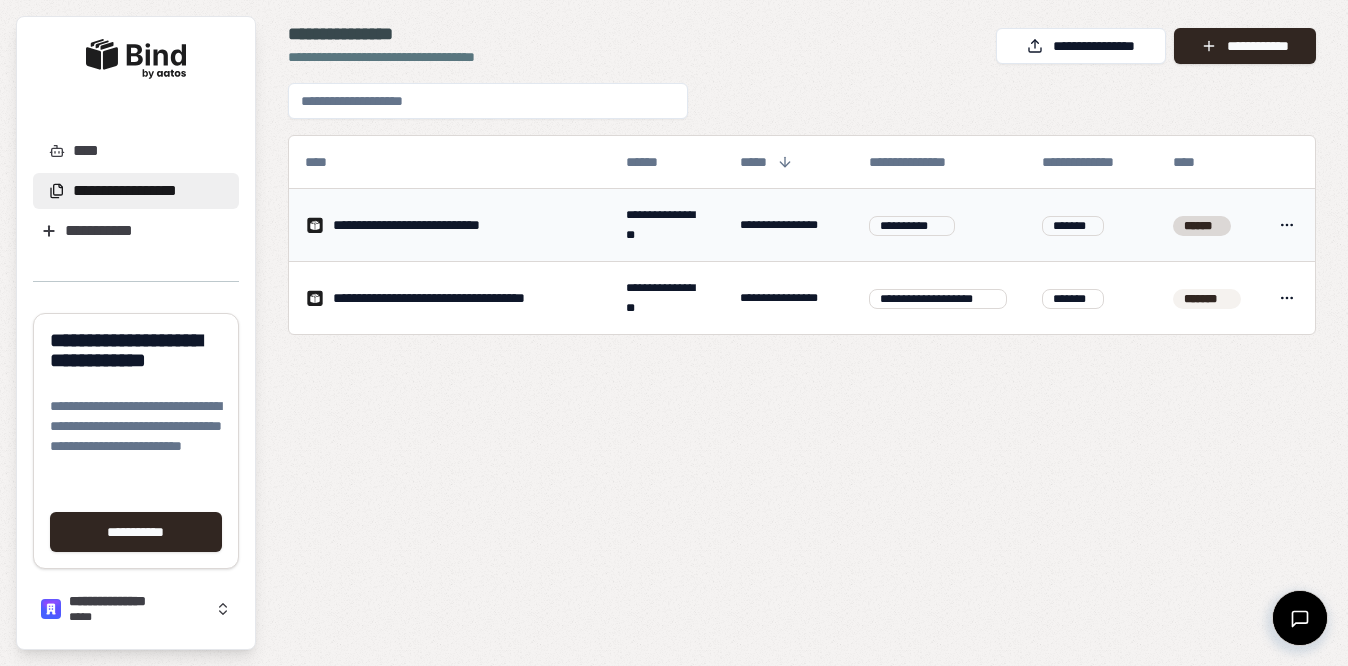 click on "**********" at bounding box center (432, 225) 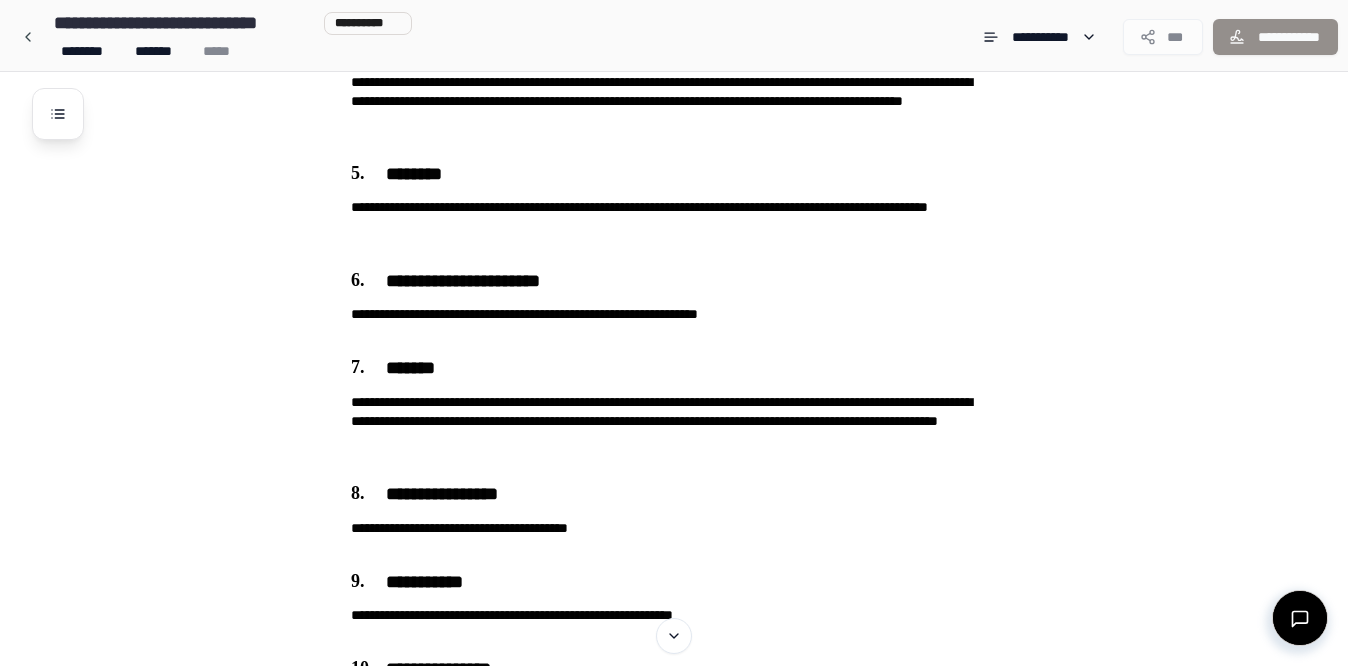 scroll, scrollTop: 0, scrollLeft: 0, axis: both 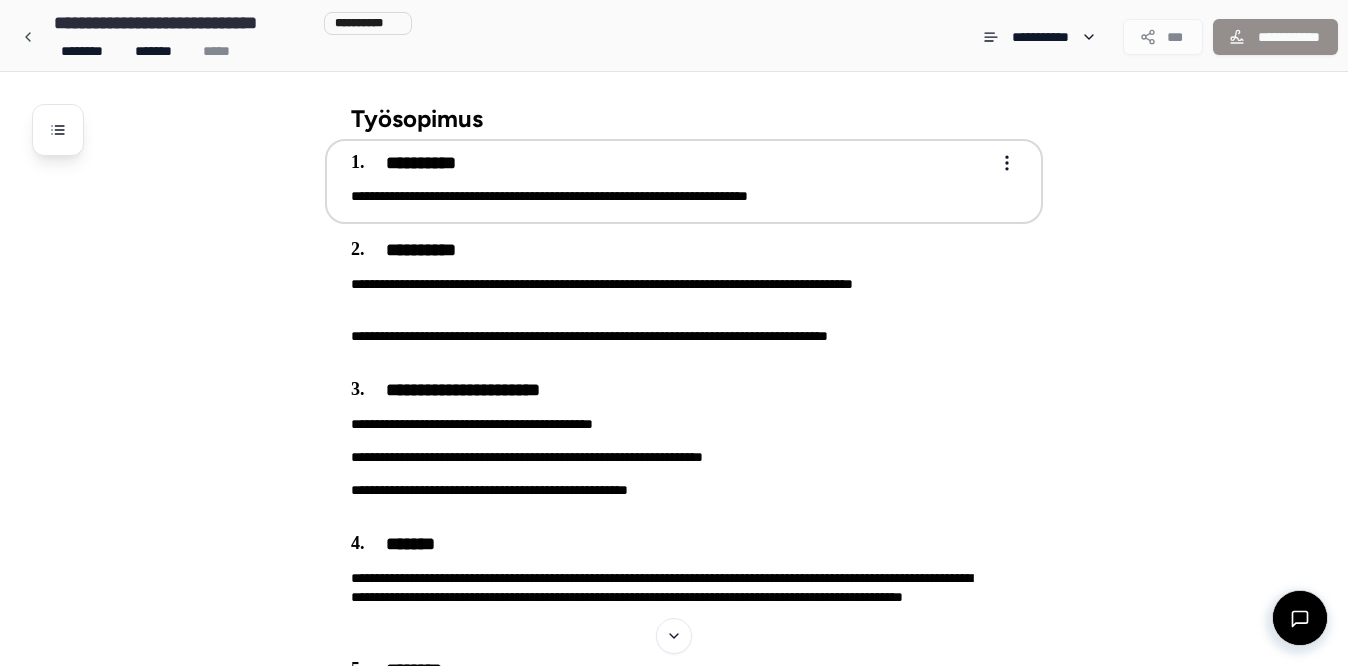 click on "**********" at bounding box center [670, 196] 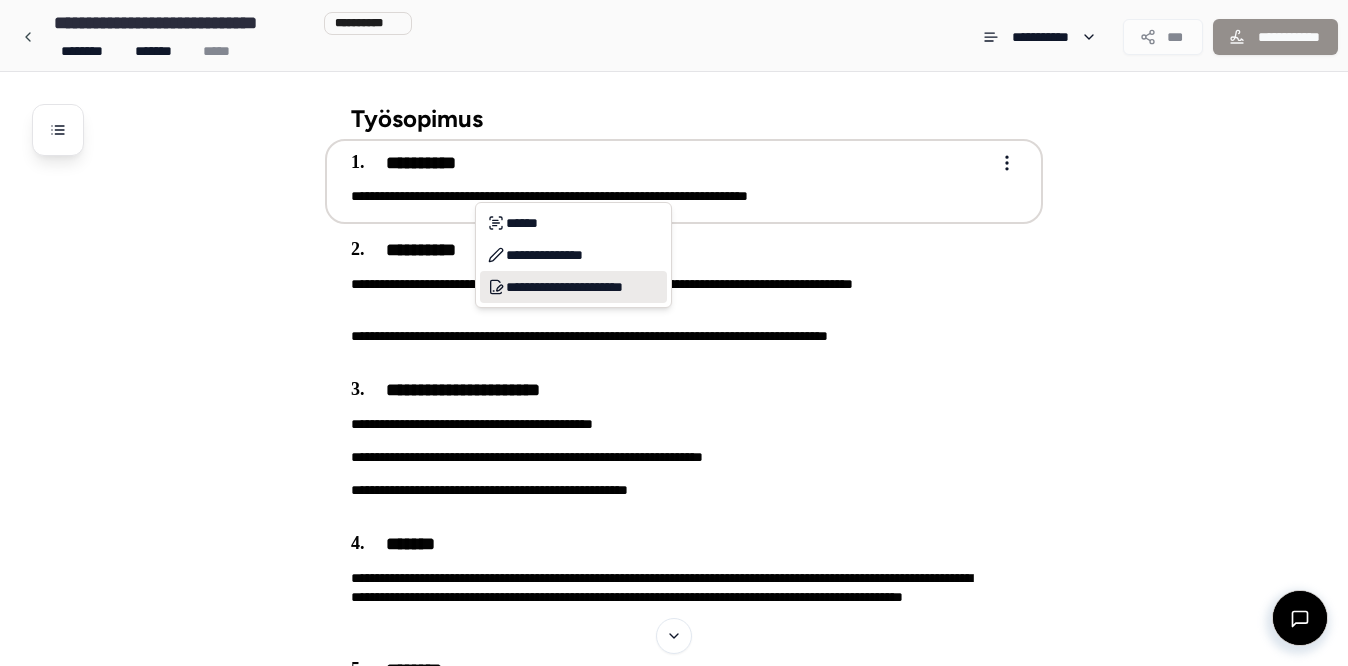 click on "**********" at bounding box center [573, 287] 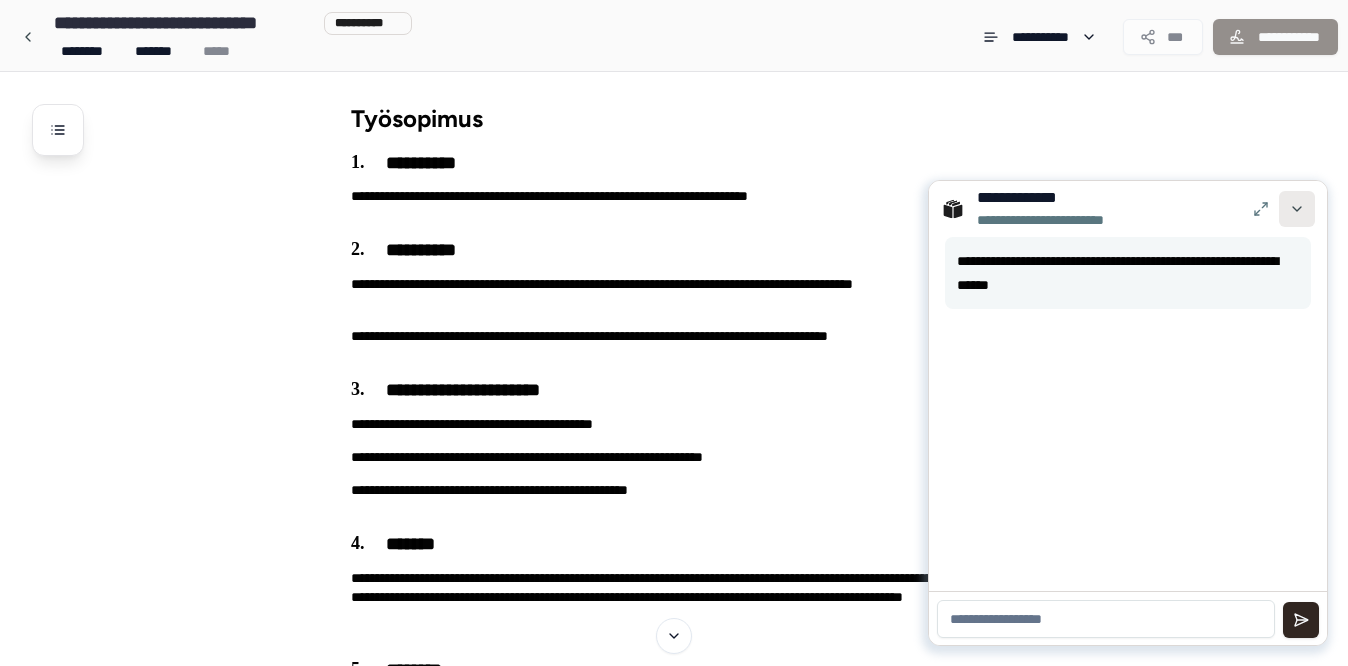 click at bounding box center [1297, 209] 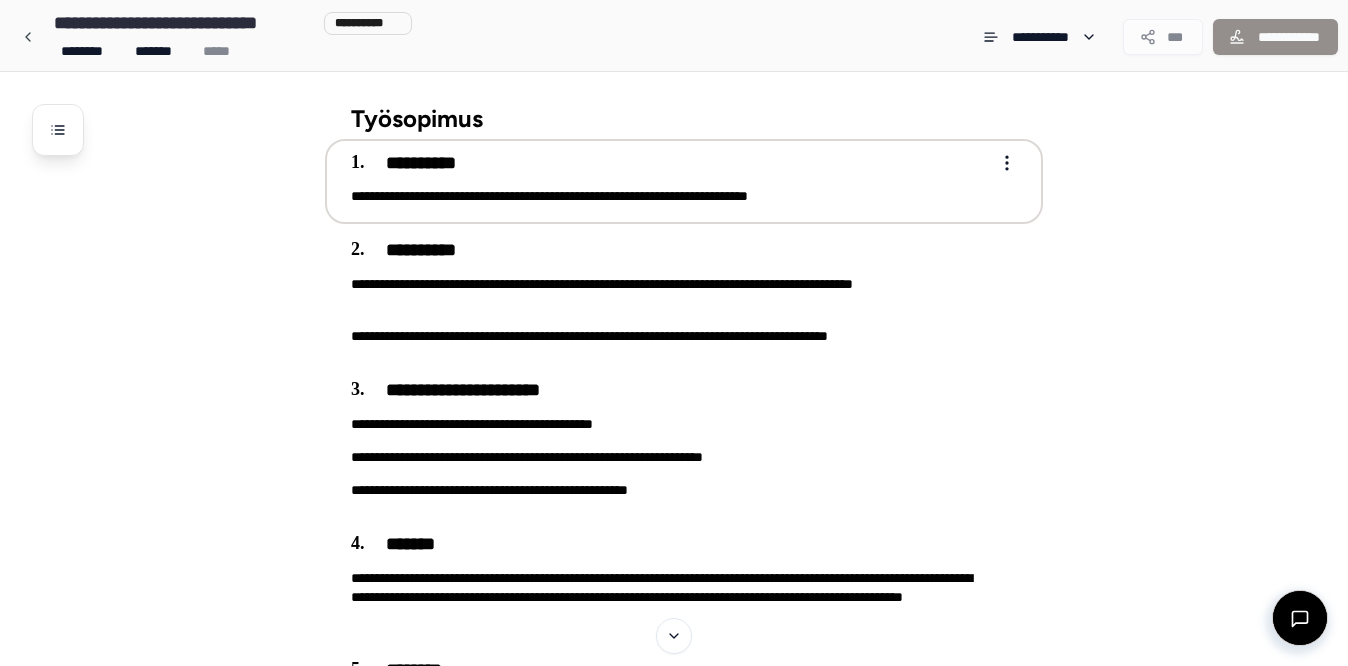 click on "**********" at bounding box center (674, 1678) 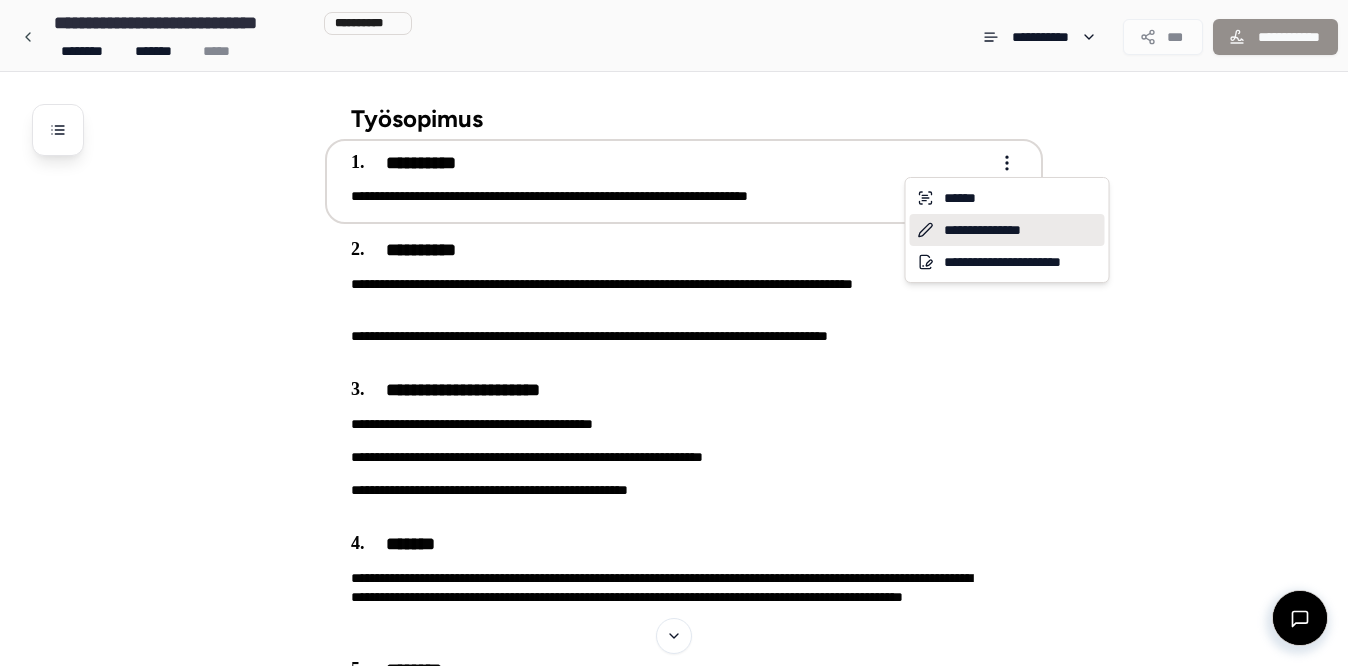click on "**********" at bounding box center (1007, 230) 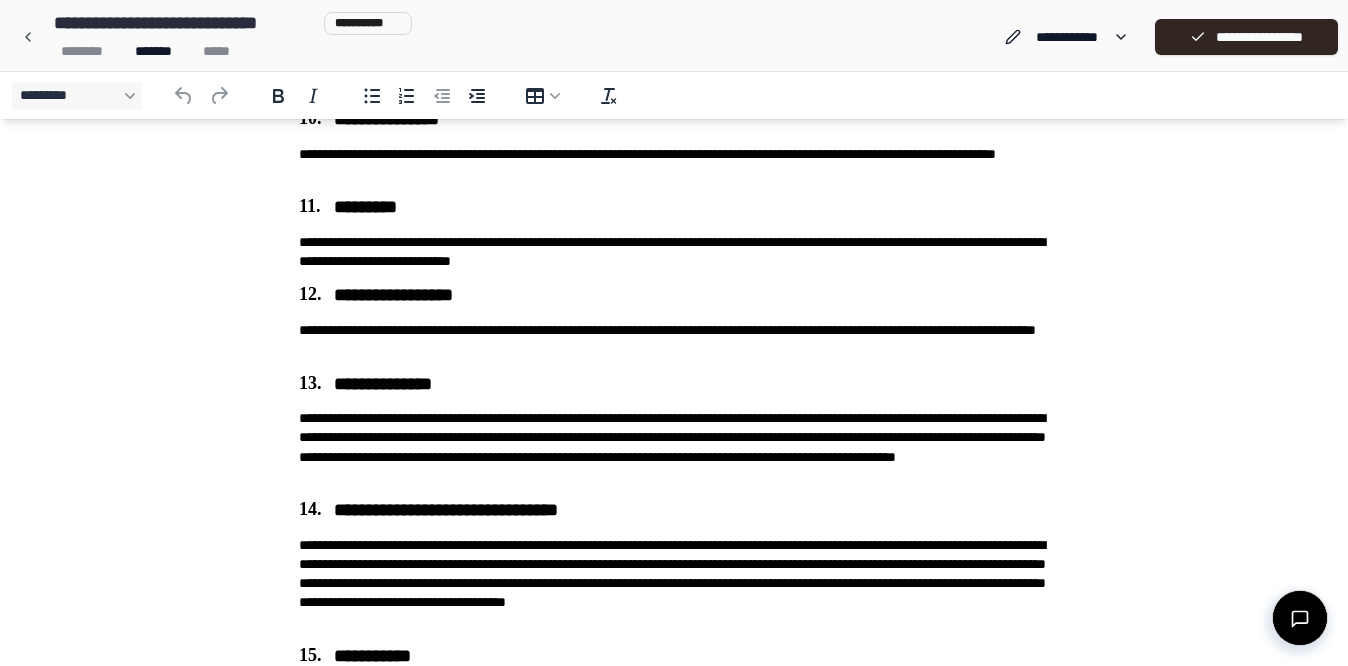 scroll, scrollTop: 974, scrollLeft: 0, axis: vertical 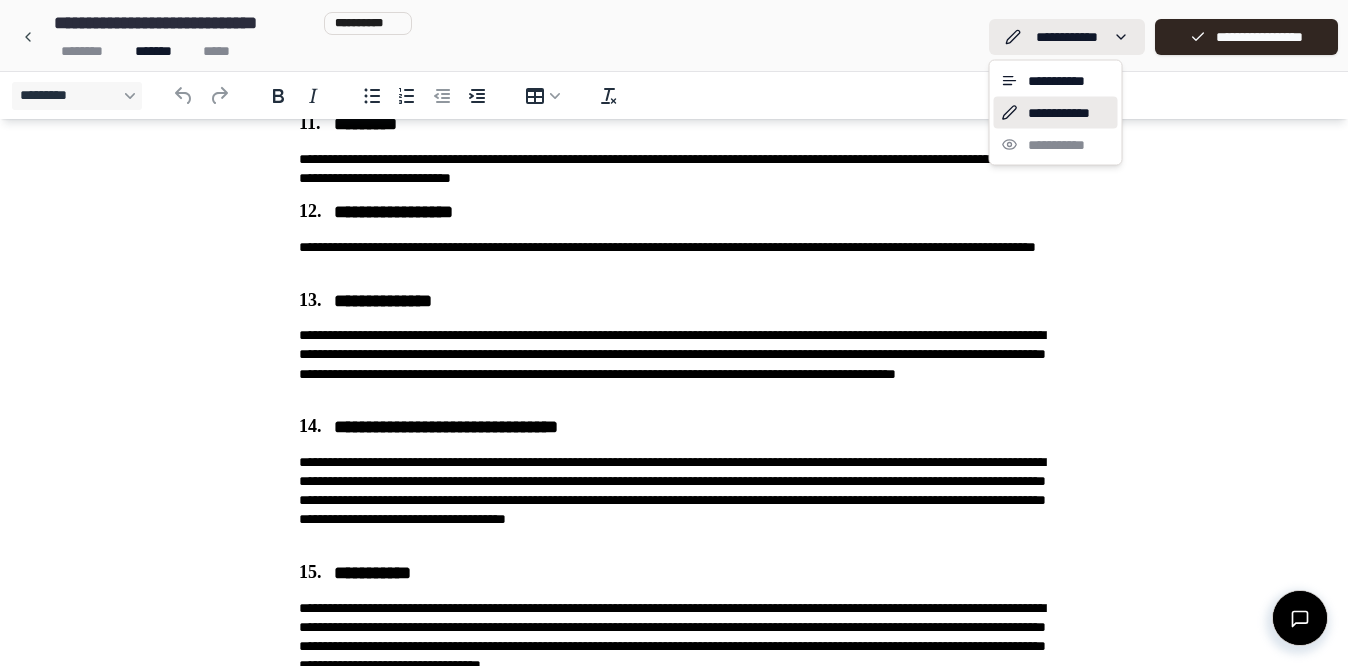 click on "**********" at bounding box center (674, 288) 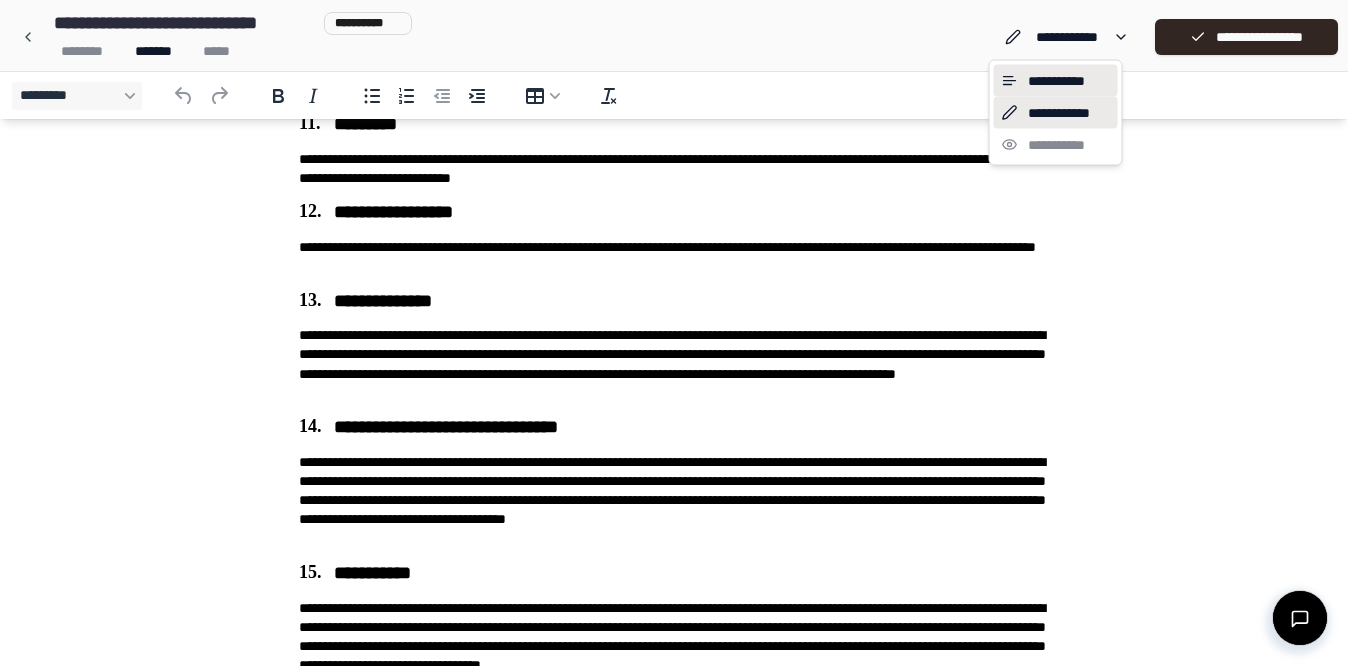 click on "**********" at bounding box center (1056, 81) 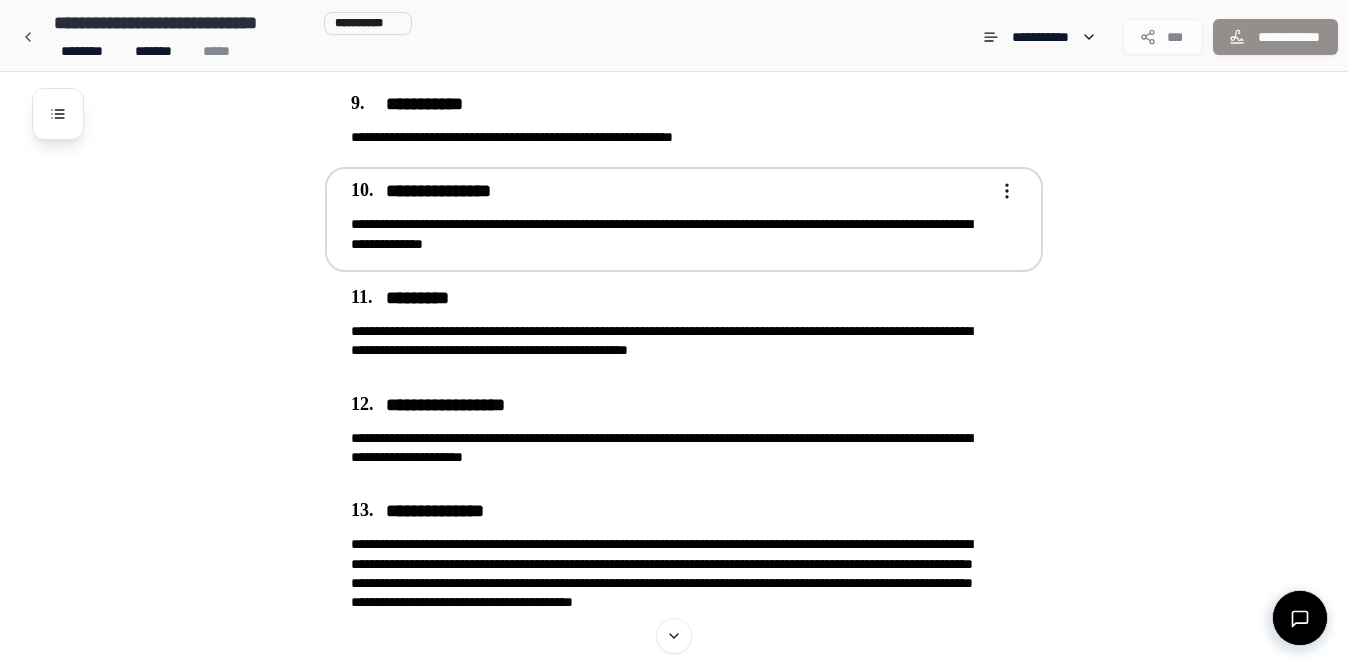 click on "**********" at bounding box center [670, 234] 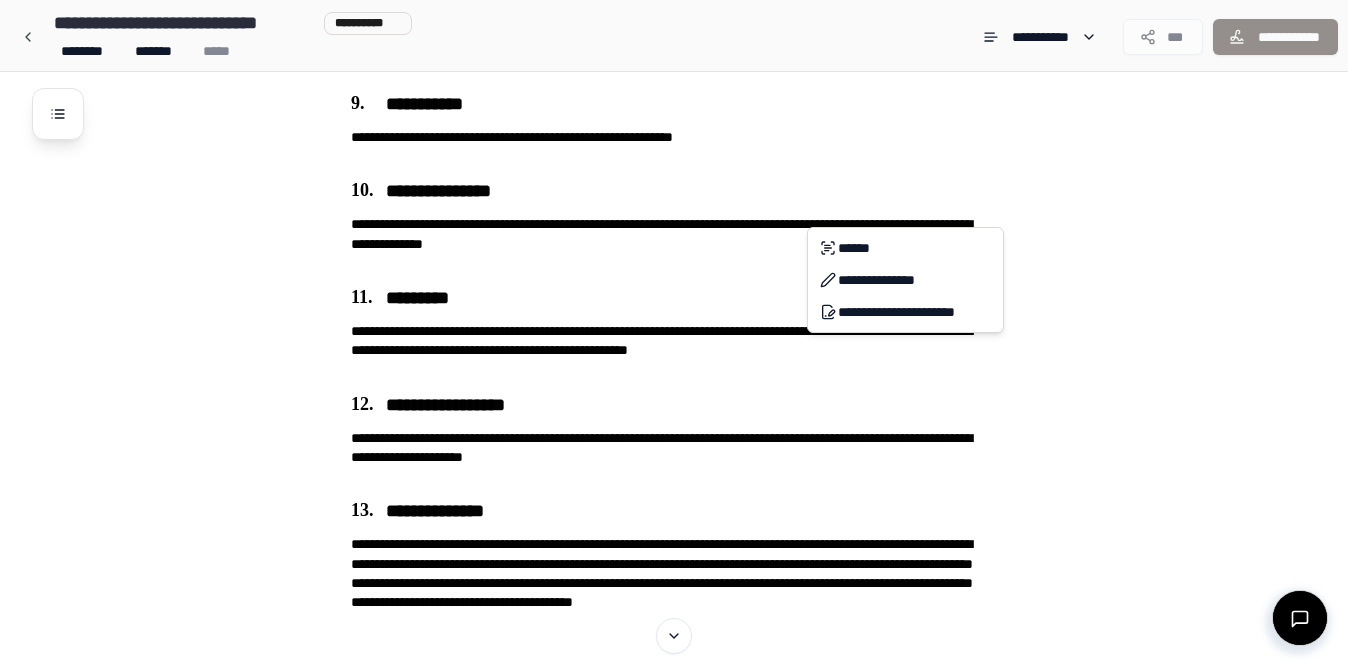 click on "**********" at bounding box center [674, 704] 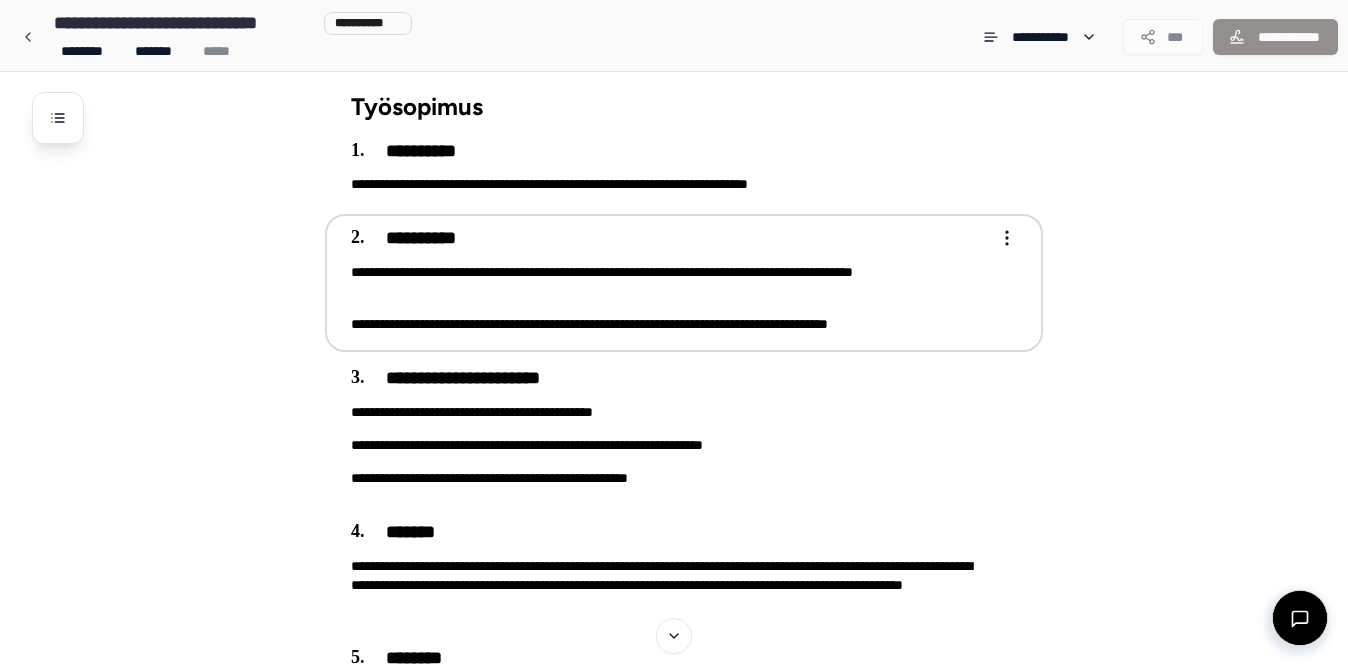 scroll, scrollTop: 0, scrollLeft: 0, axis: both 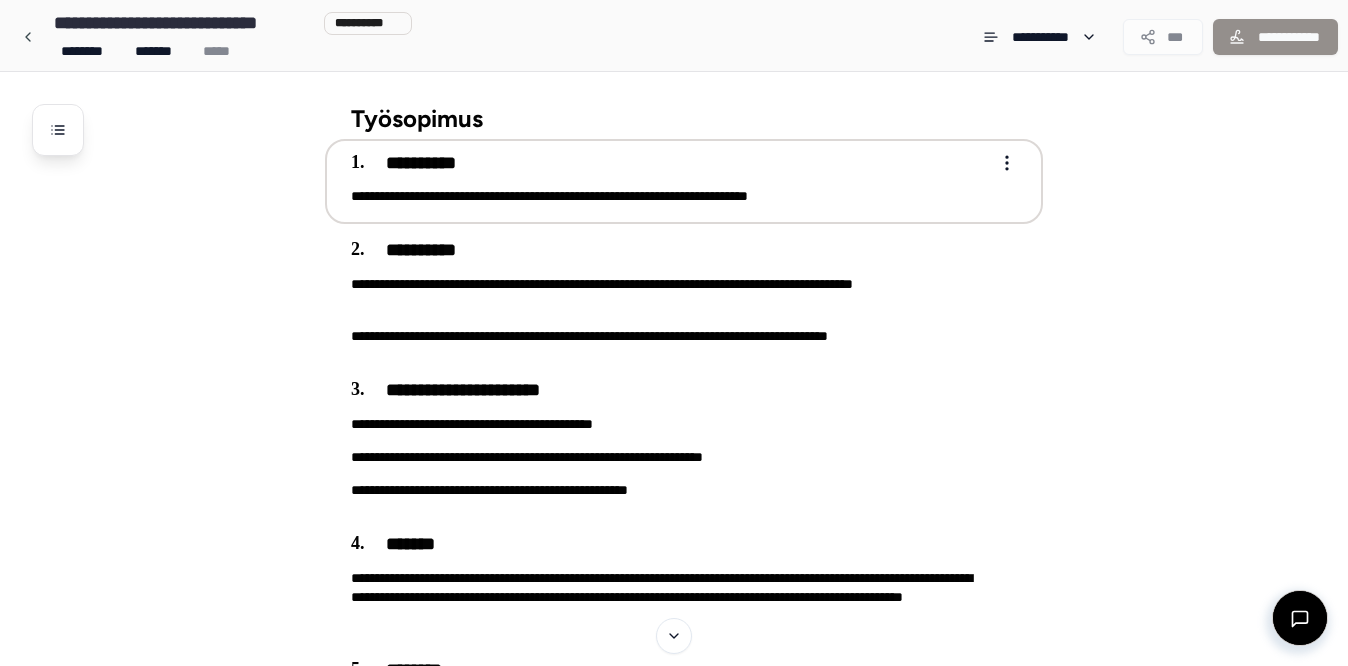 click on "**********" at bounding box center (670, 196) 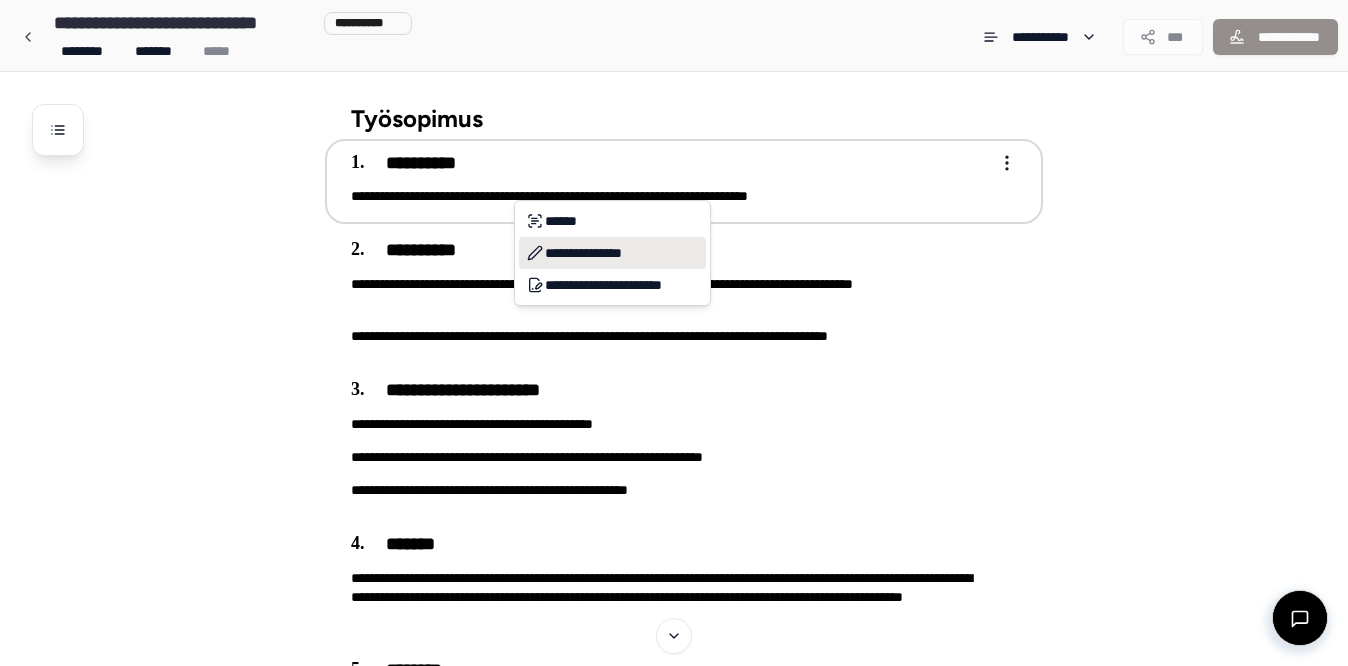 click 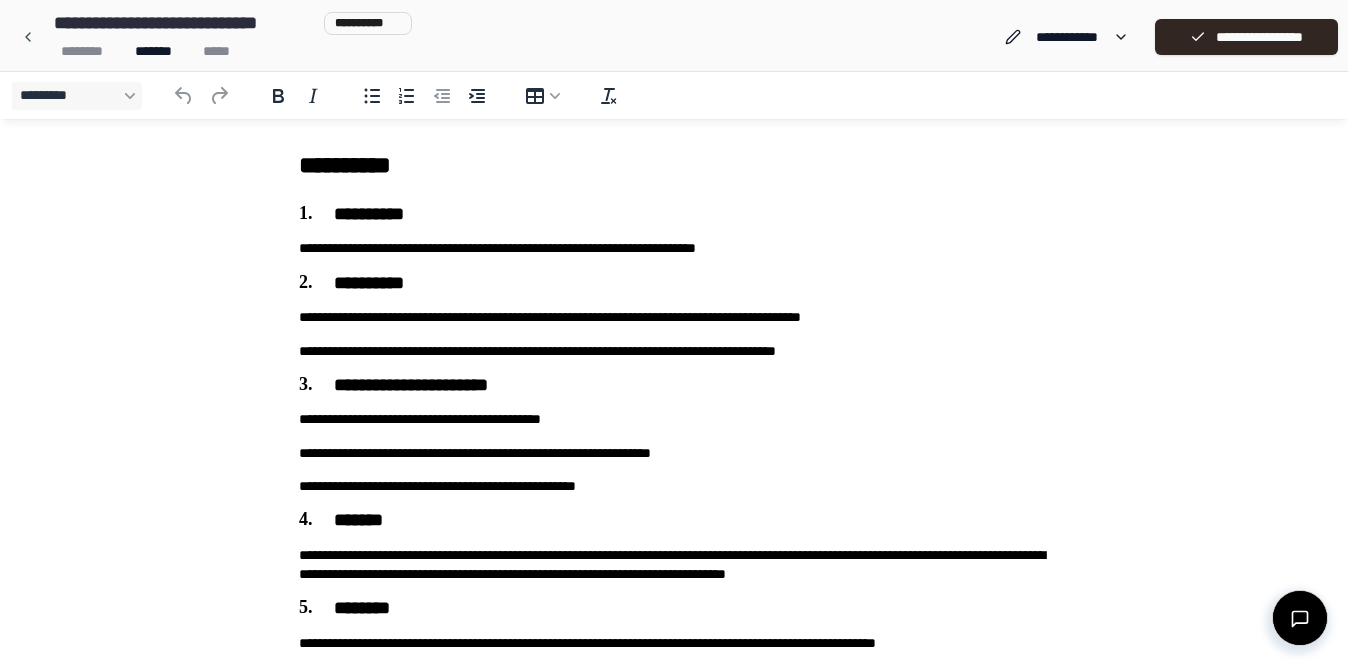 scroll, scrollTop: 0, scrollLeft: 0, axis: both 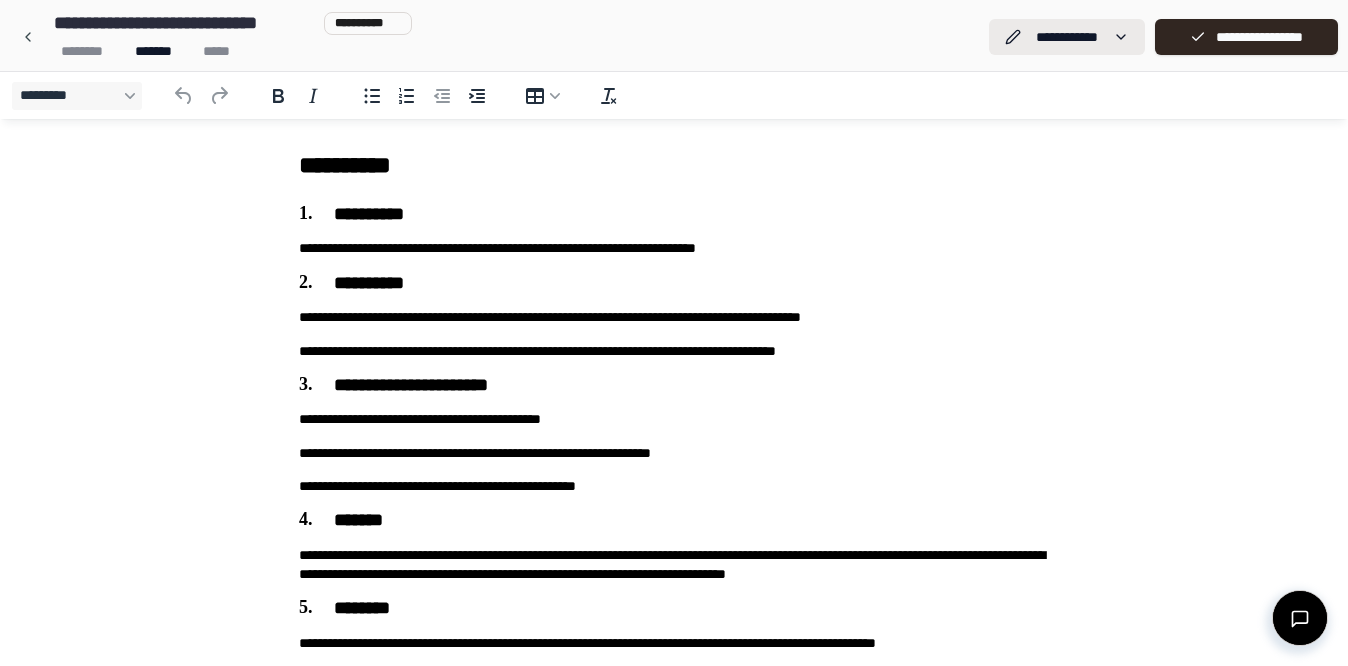 click on "**********" at bounding box center [674, 1262] 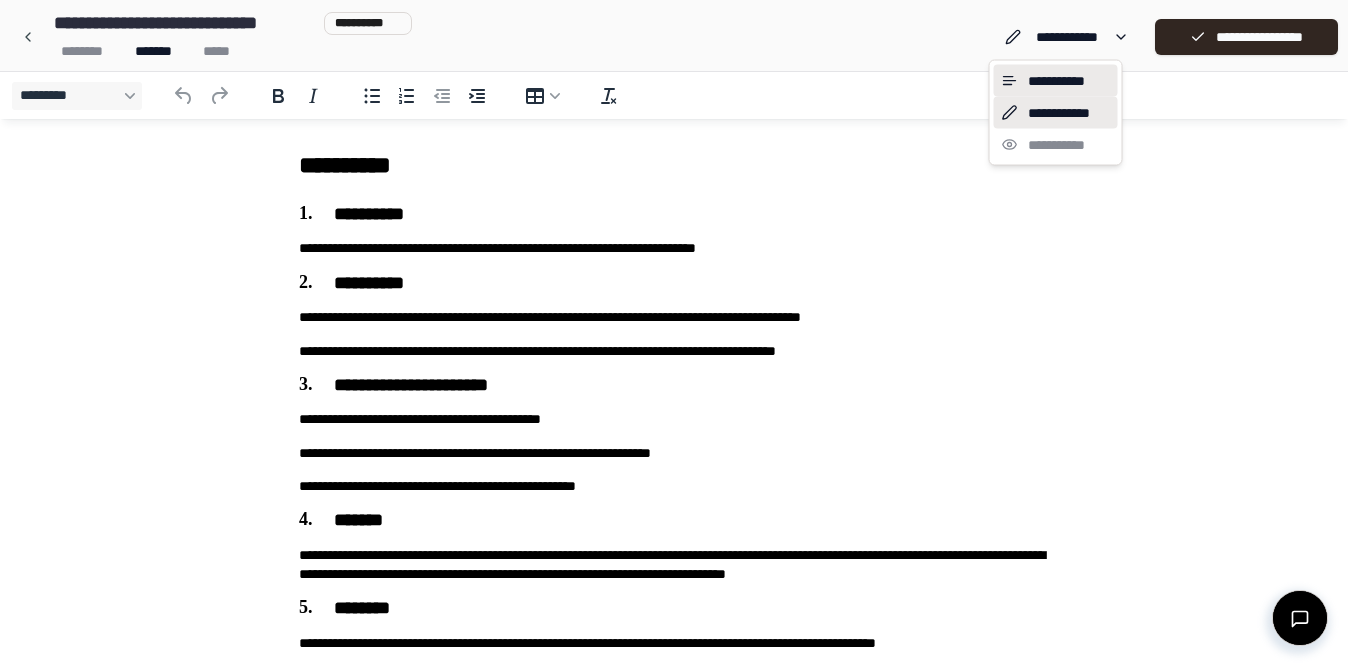 click on "**********" at bounding box center (1056, 81) 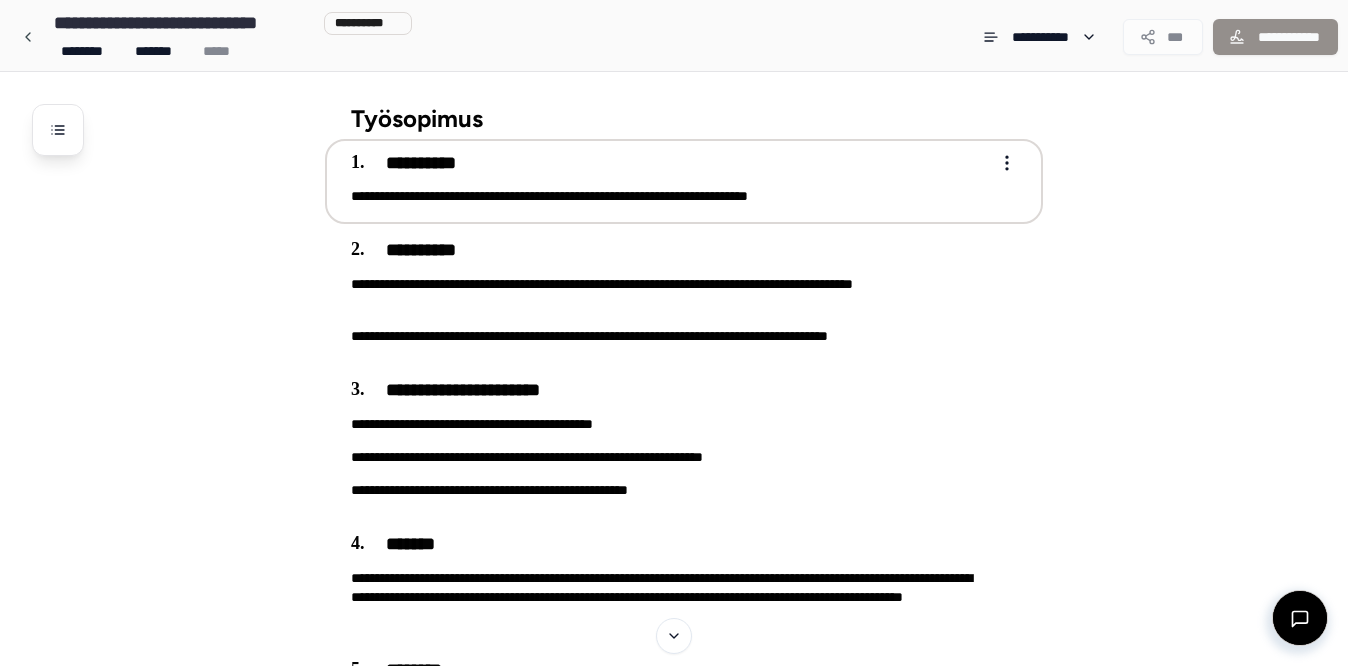 click on "**********" at bounding box center (674, 1678) 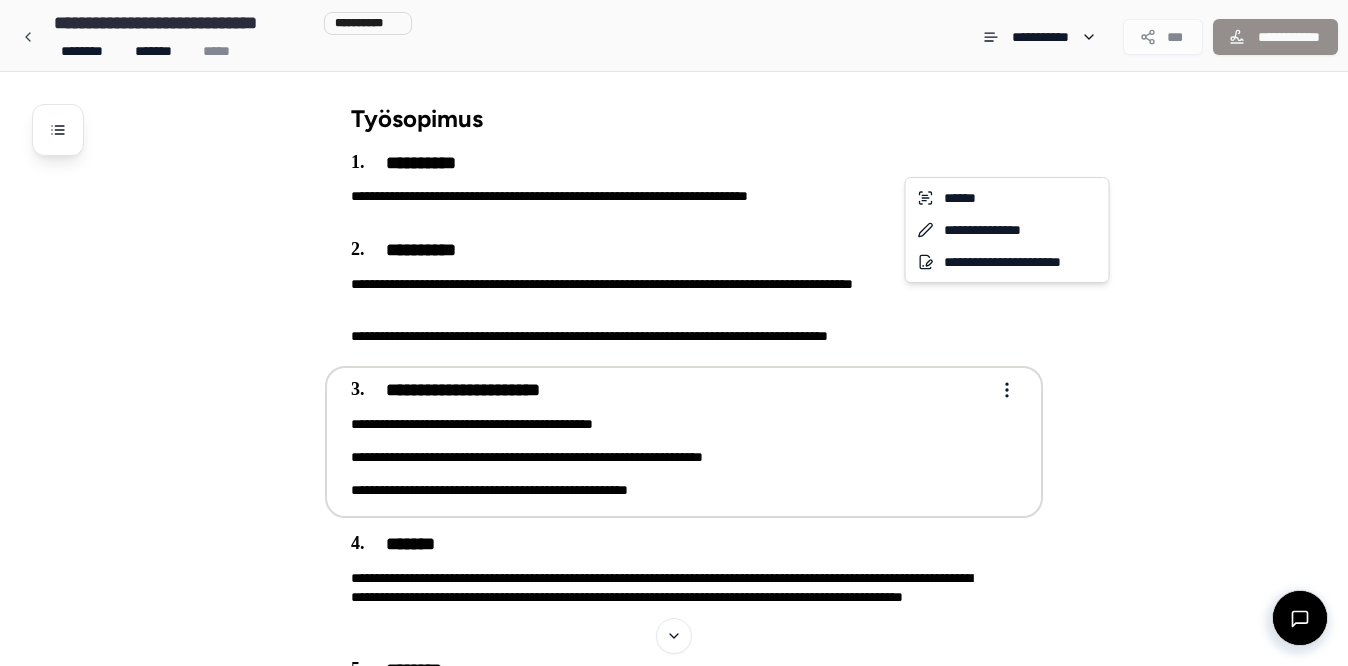 click on "**********" at bounding box center (674, 1678) 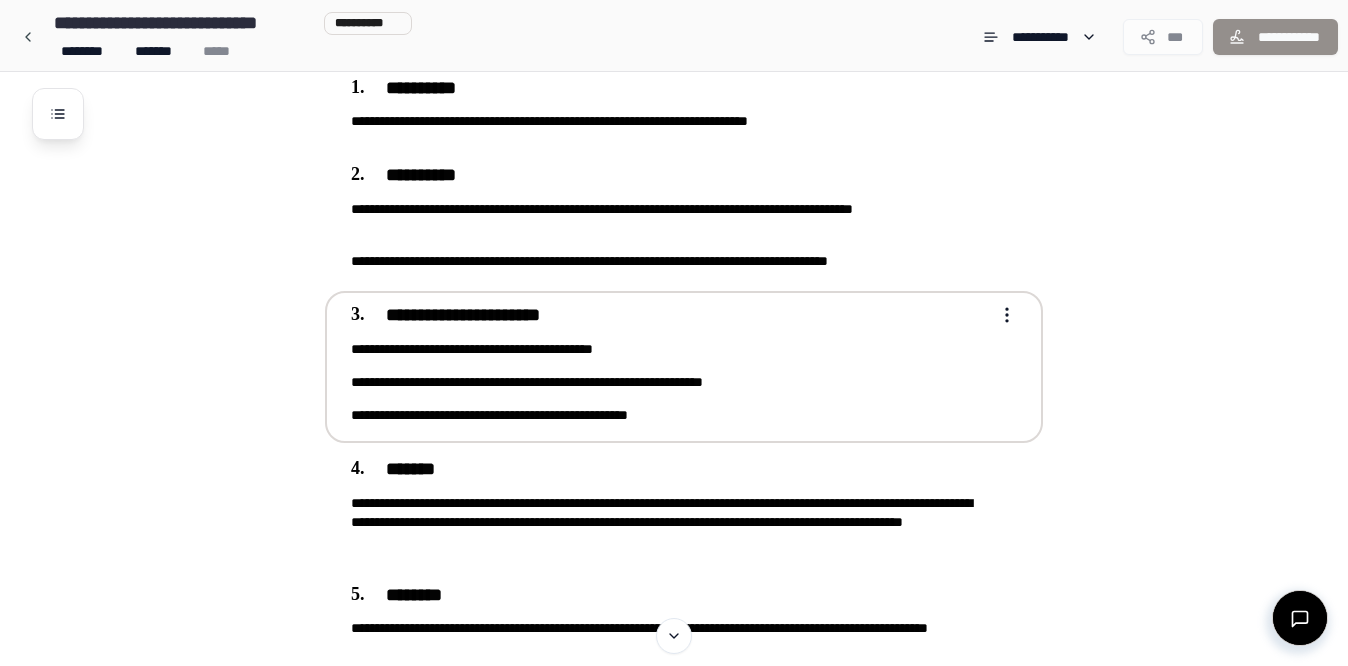 scroll, scrollTop: 146, scrollLeft: 0, axis: vertical 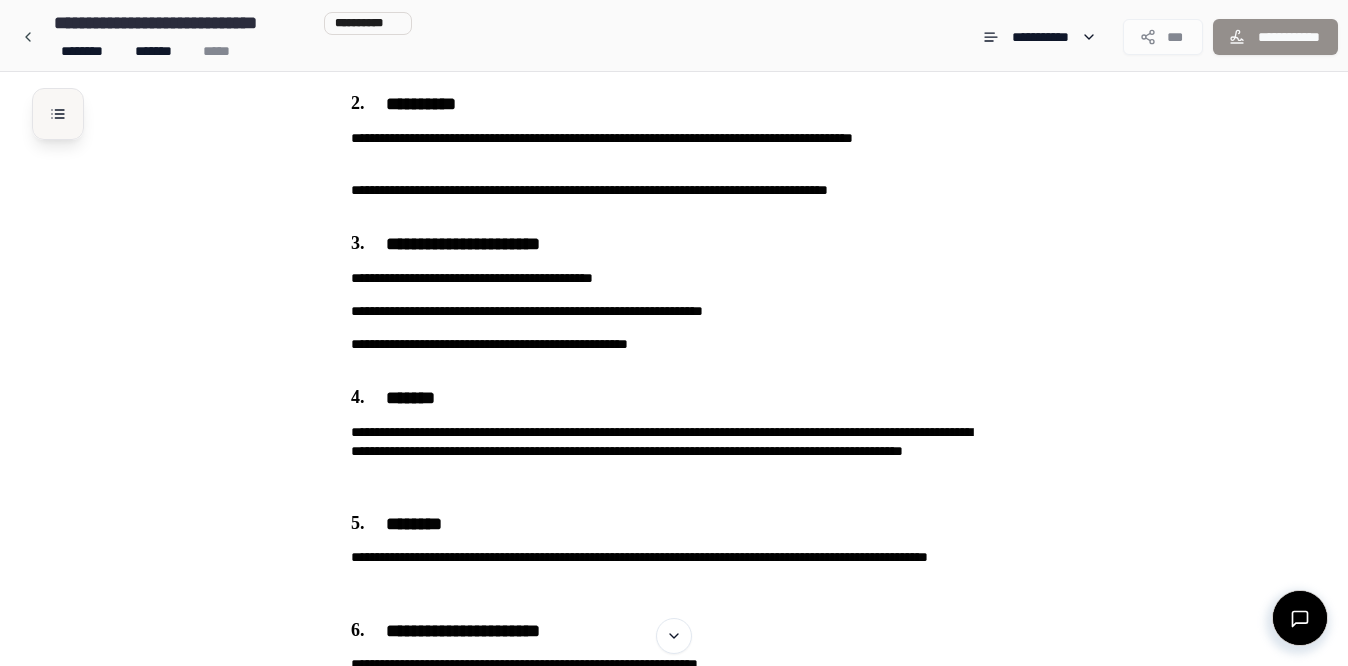 click at bounding box center (58, 114) 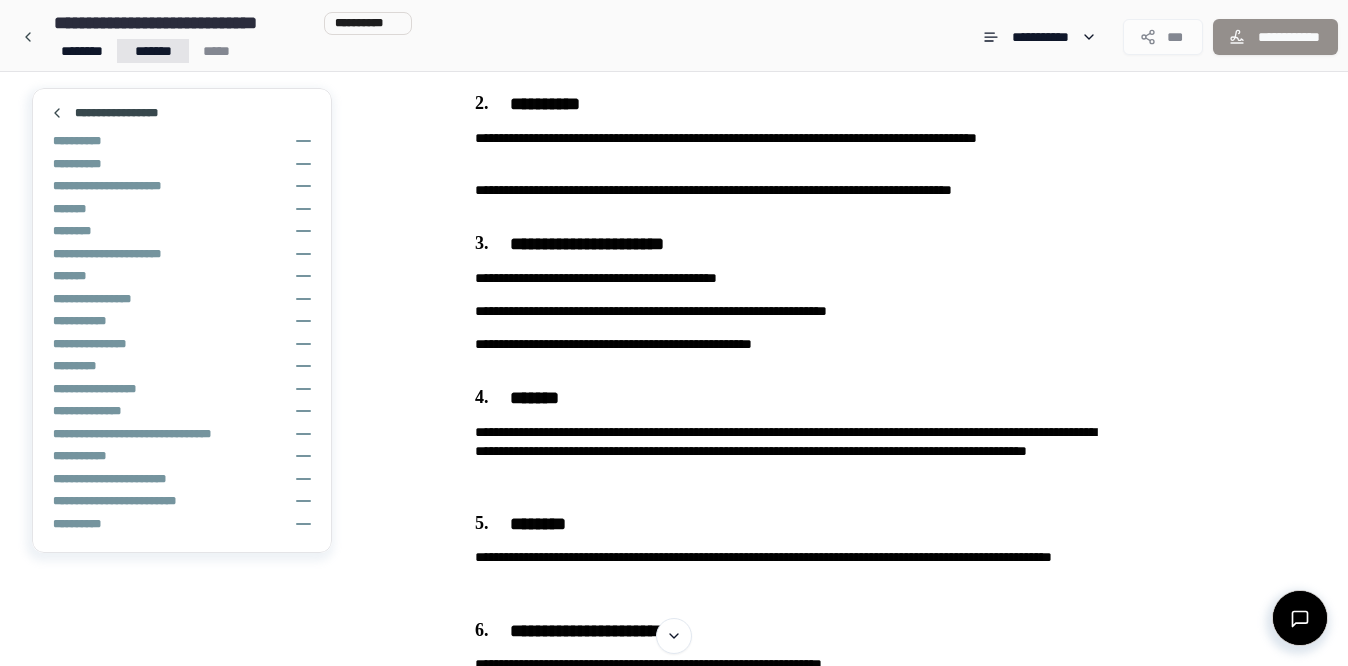 click on "**********" at bounding box center [674, 1532] 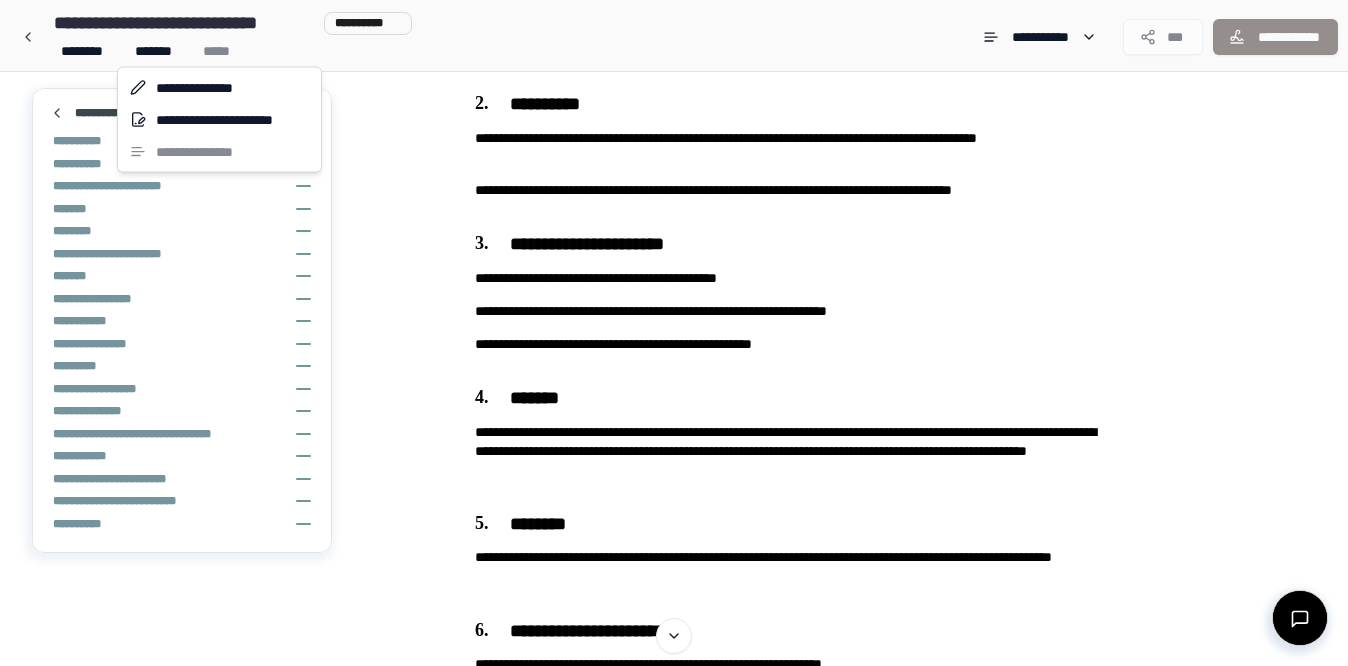 click on "**********" at bounding box center (674, 1532) 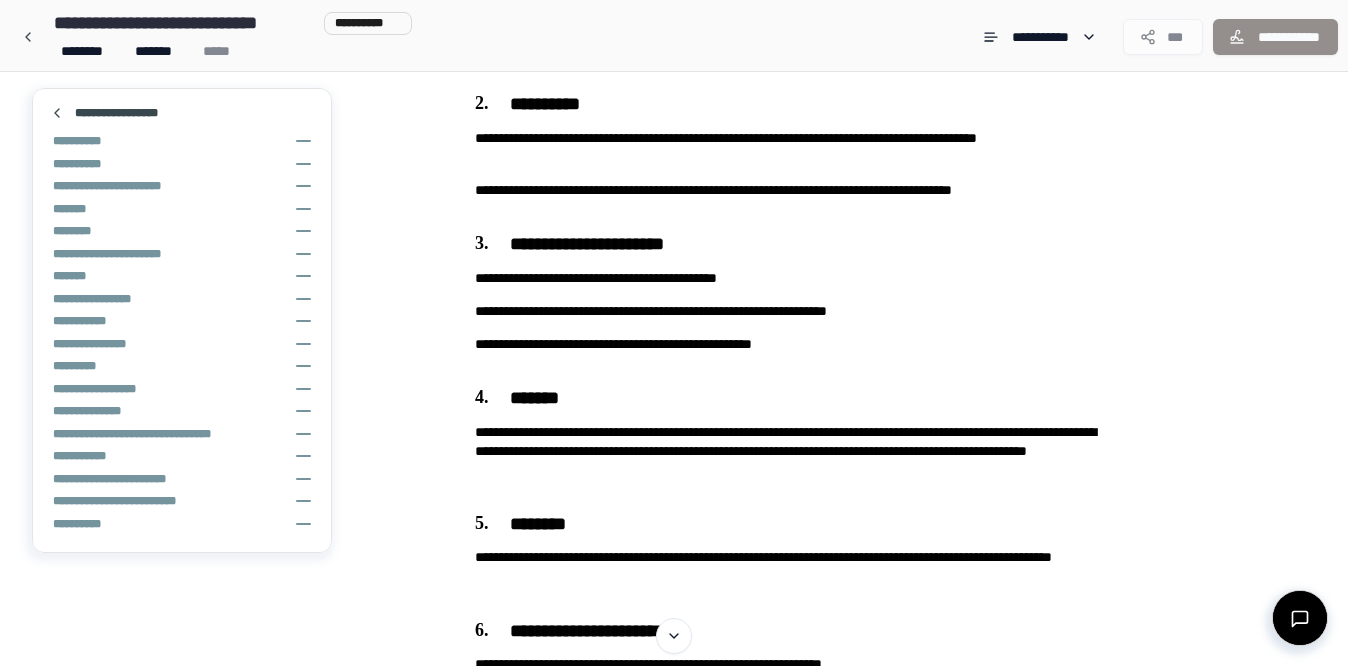 click on "**********" at bounding box center (674, 1532) 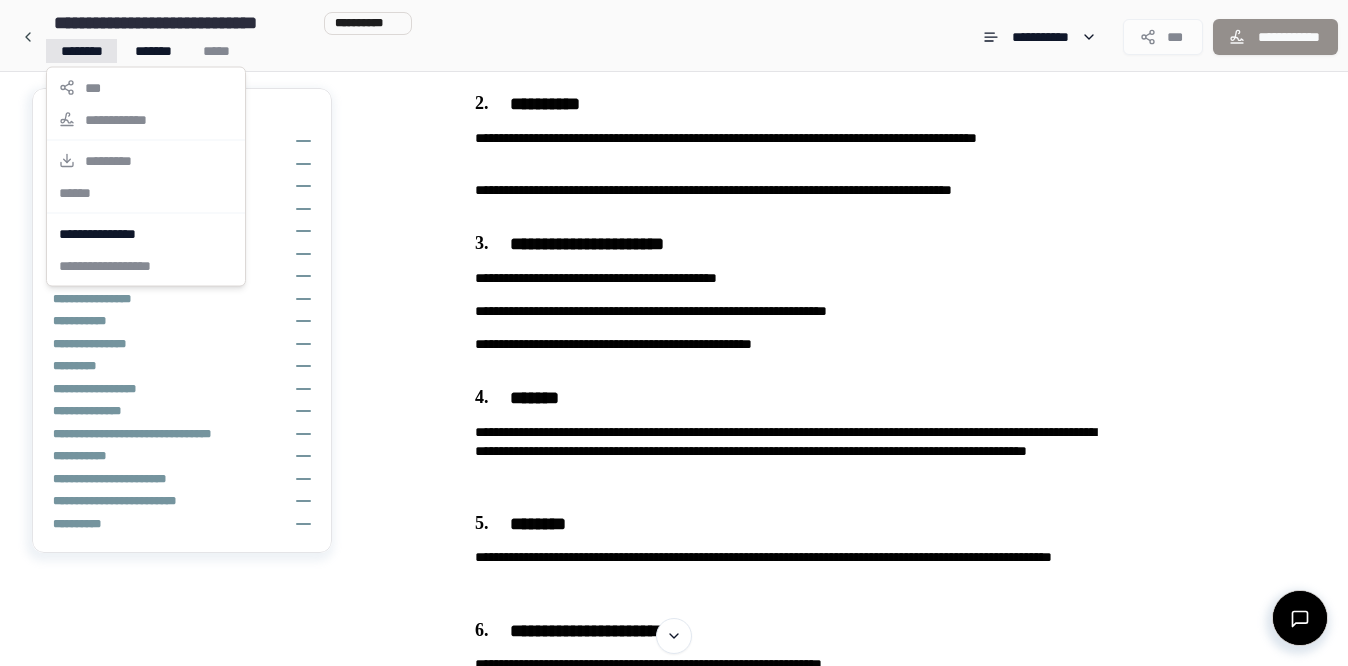 click on "**********" at bounding box center (674, 1532) 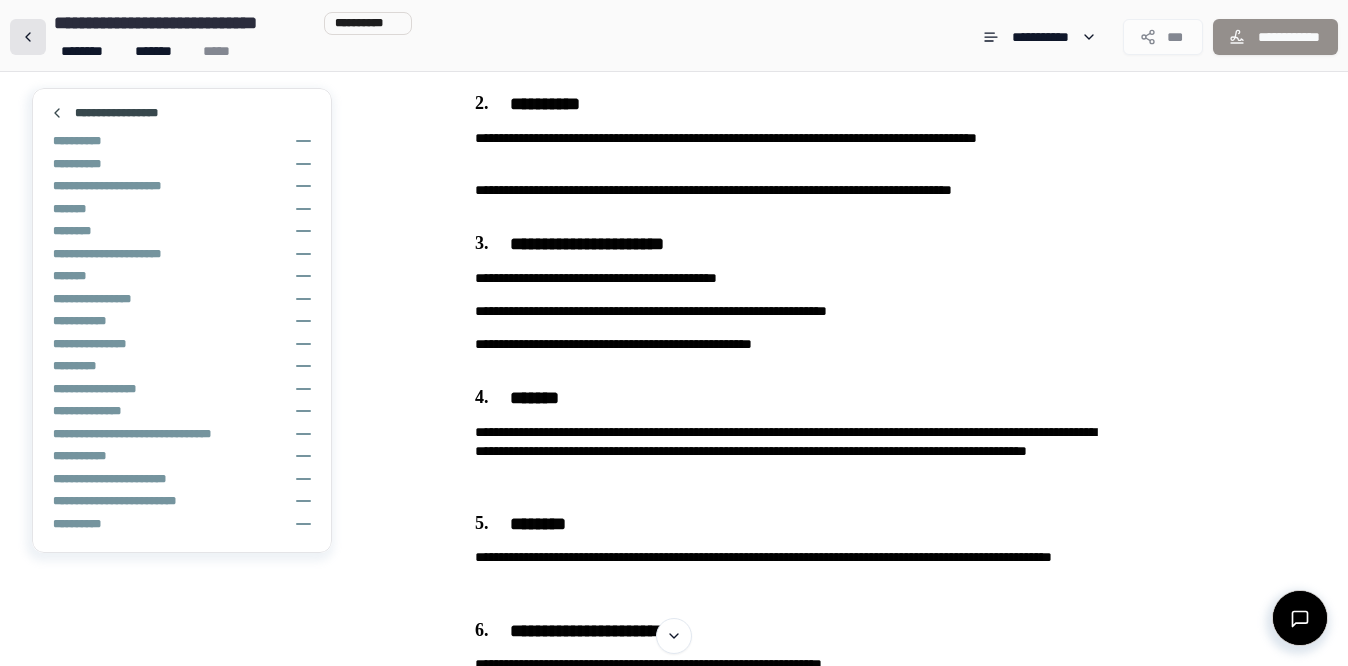 click at bounding box center [28, 37] 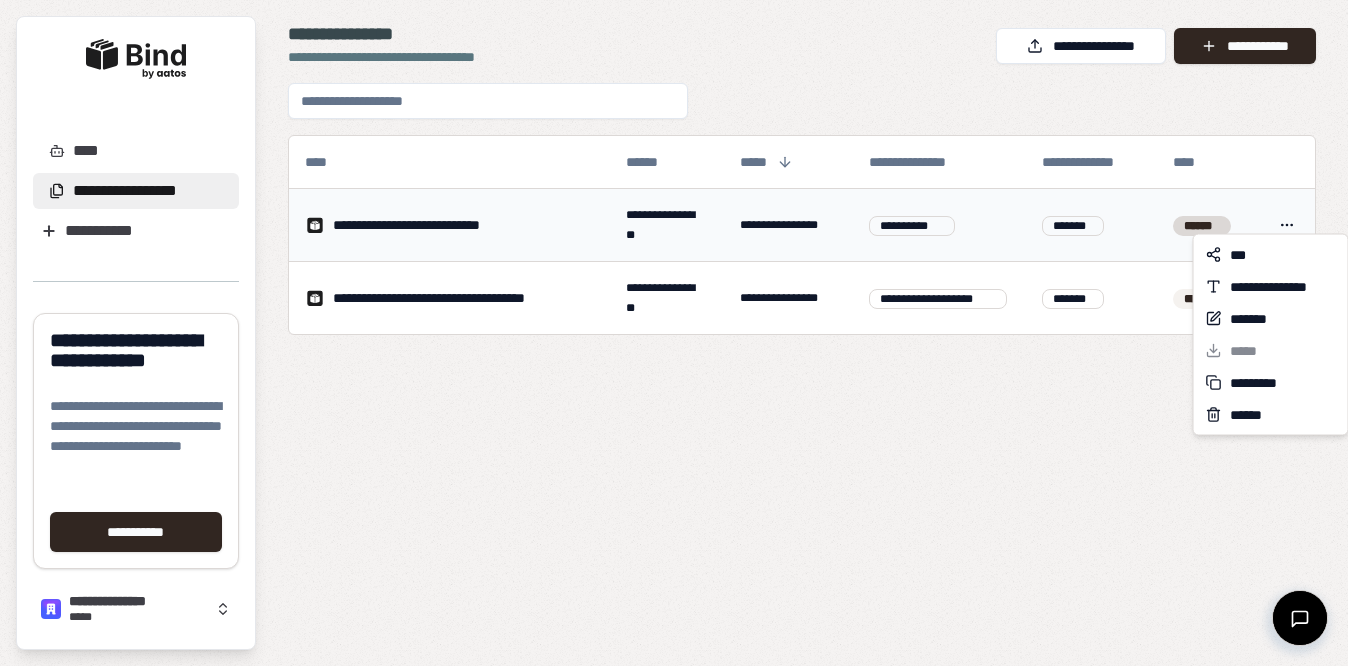click on "**********" at bounding box center [674, 333] 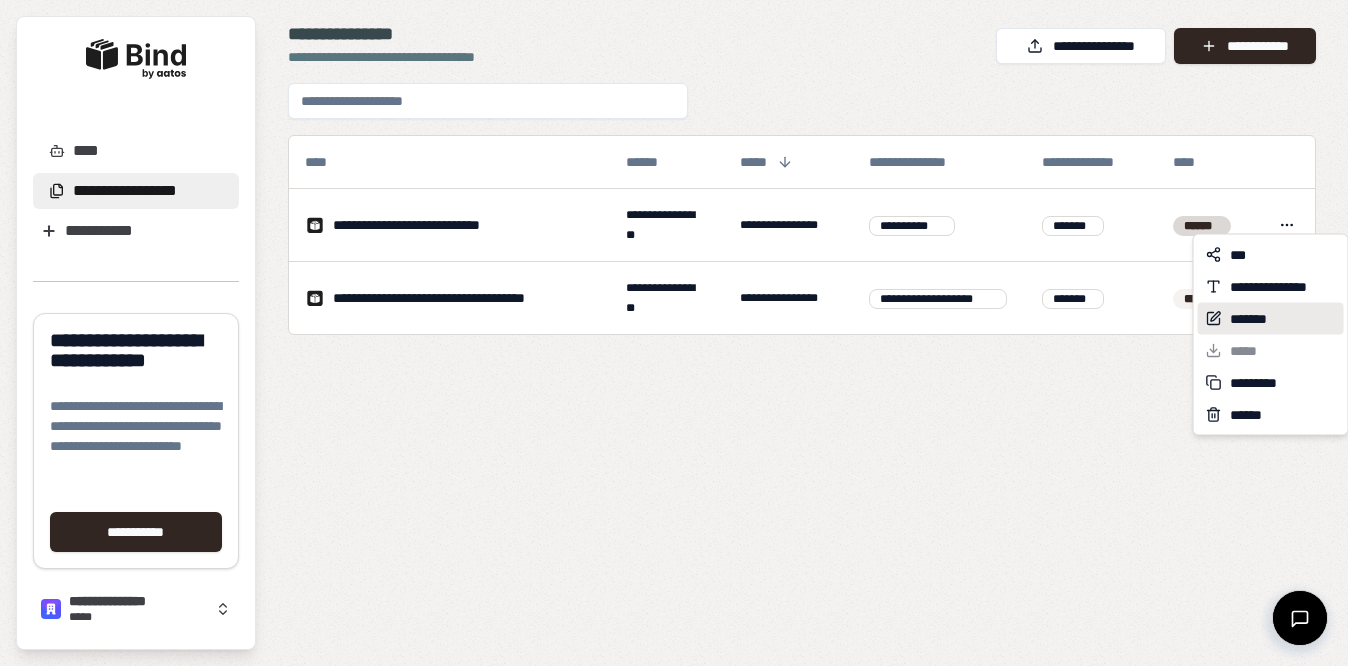 click on "*******" at bounding box center [1258, 319] 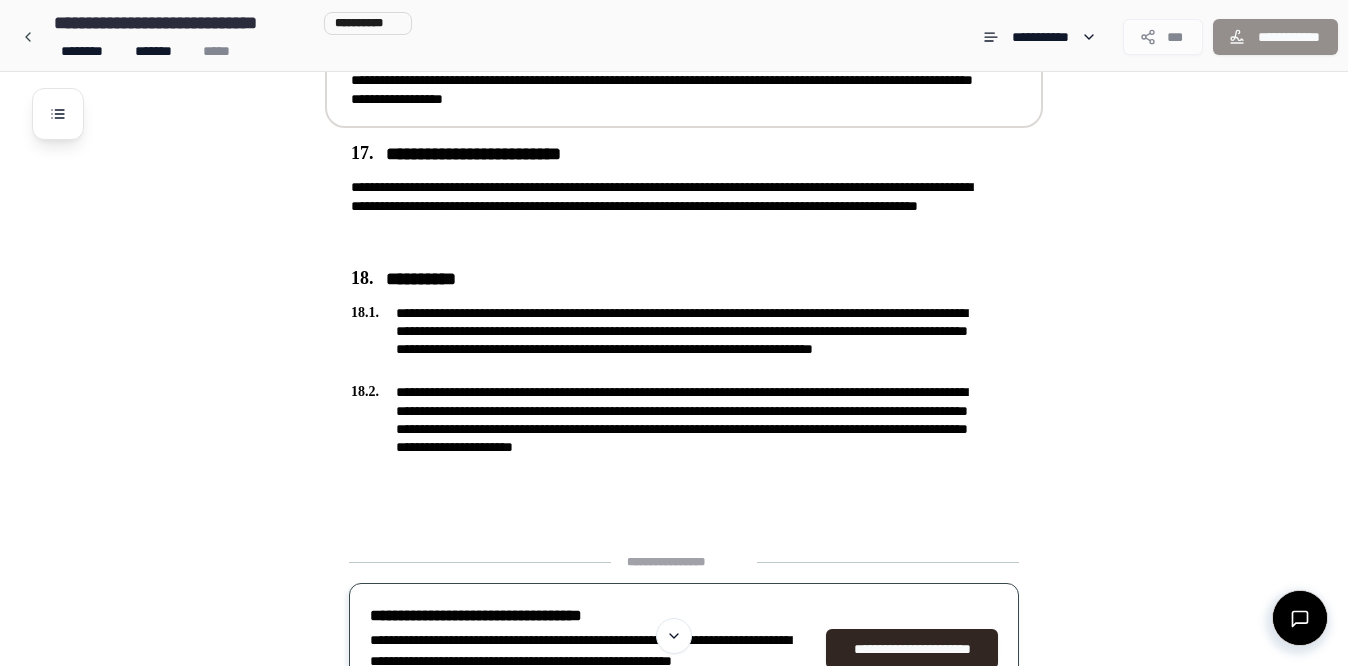 scroll, scrollTop: 2617, scrollLeft: 0, axis: vertical 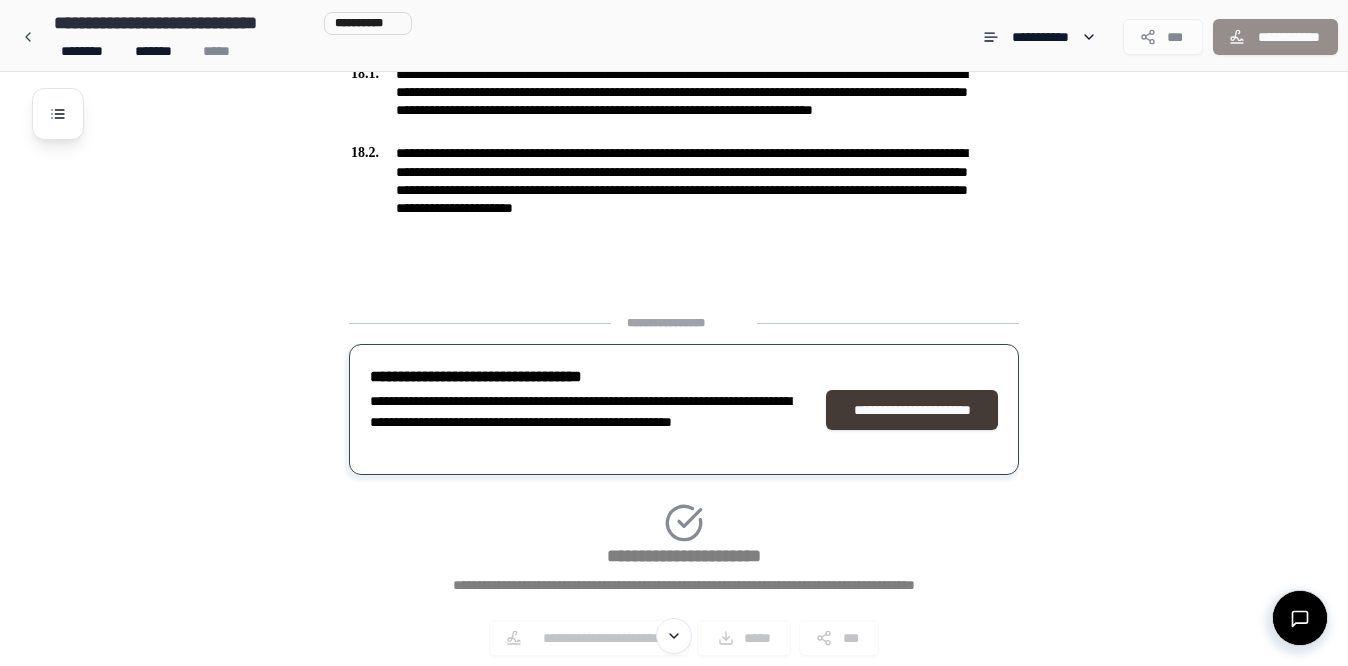 click on "**********" at bounding box center [912, 410] 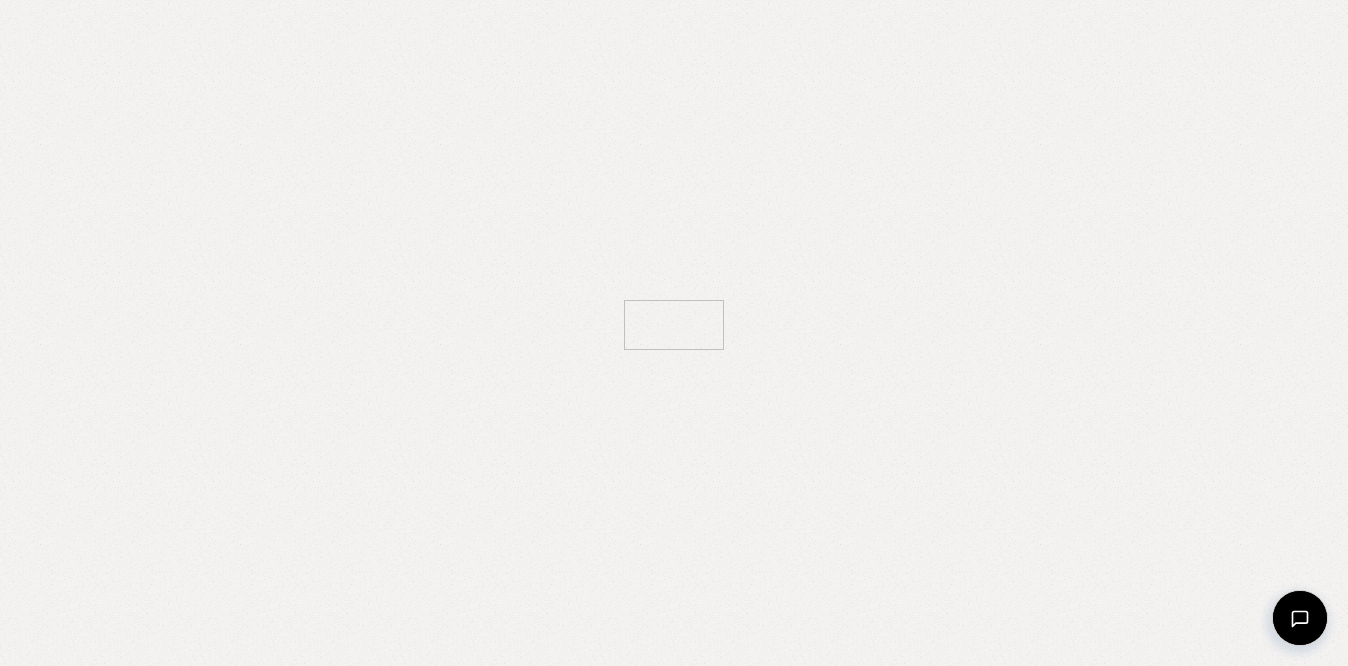 scroll, scrollTop: 0, scrollLeft: 0, axis: both 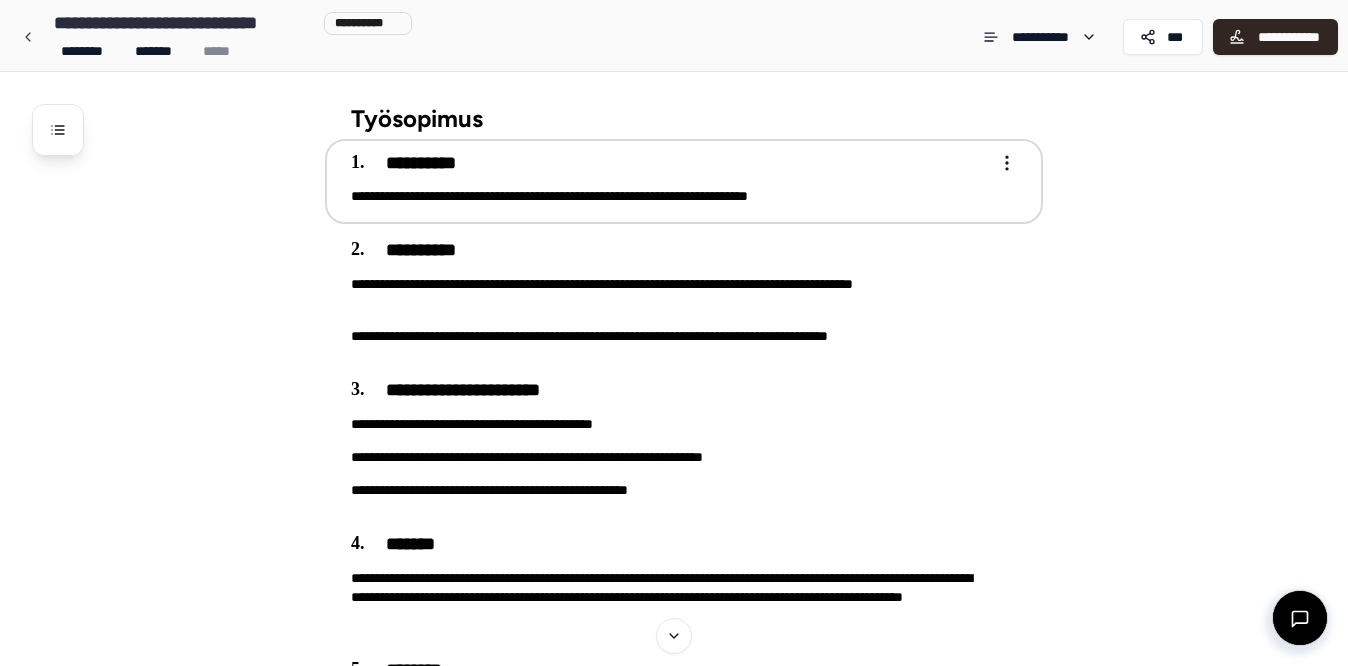 click on "**********" at bounding box center [670, 196] 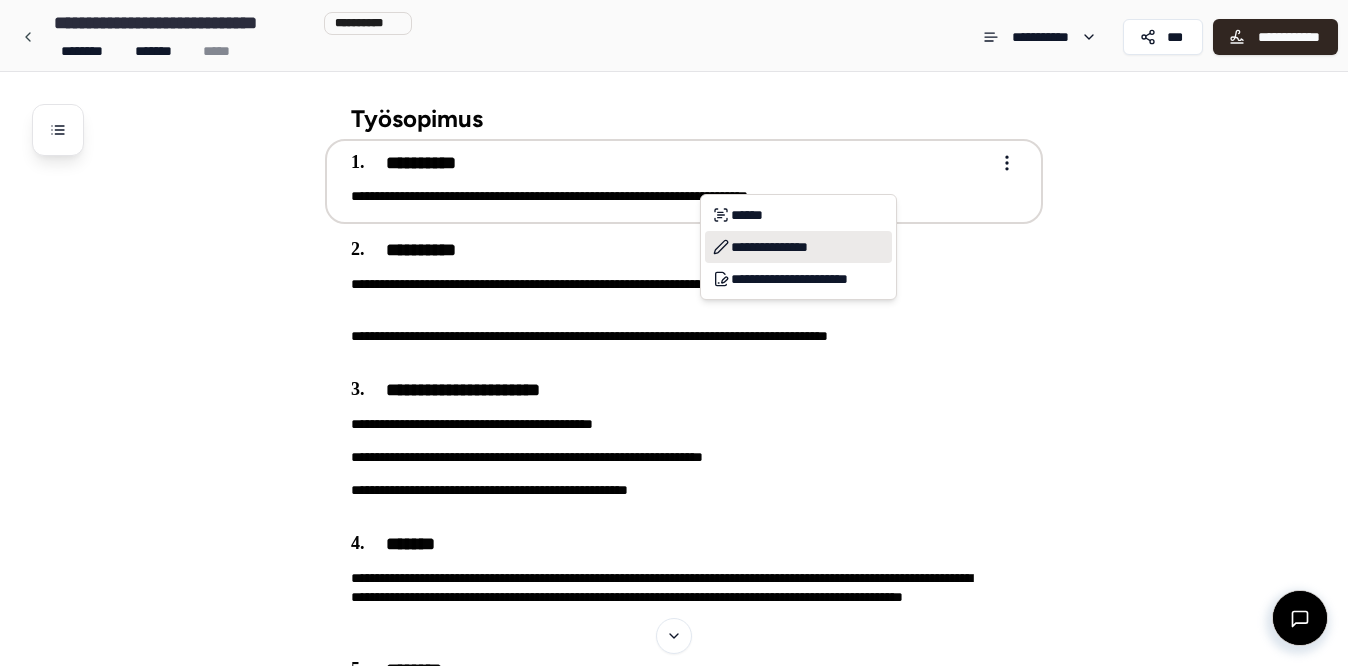 click on "**********" at bounding box center (798, 247) 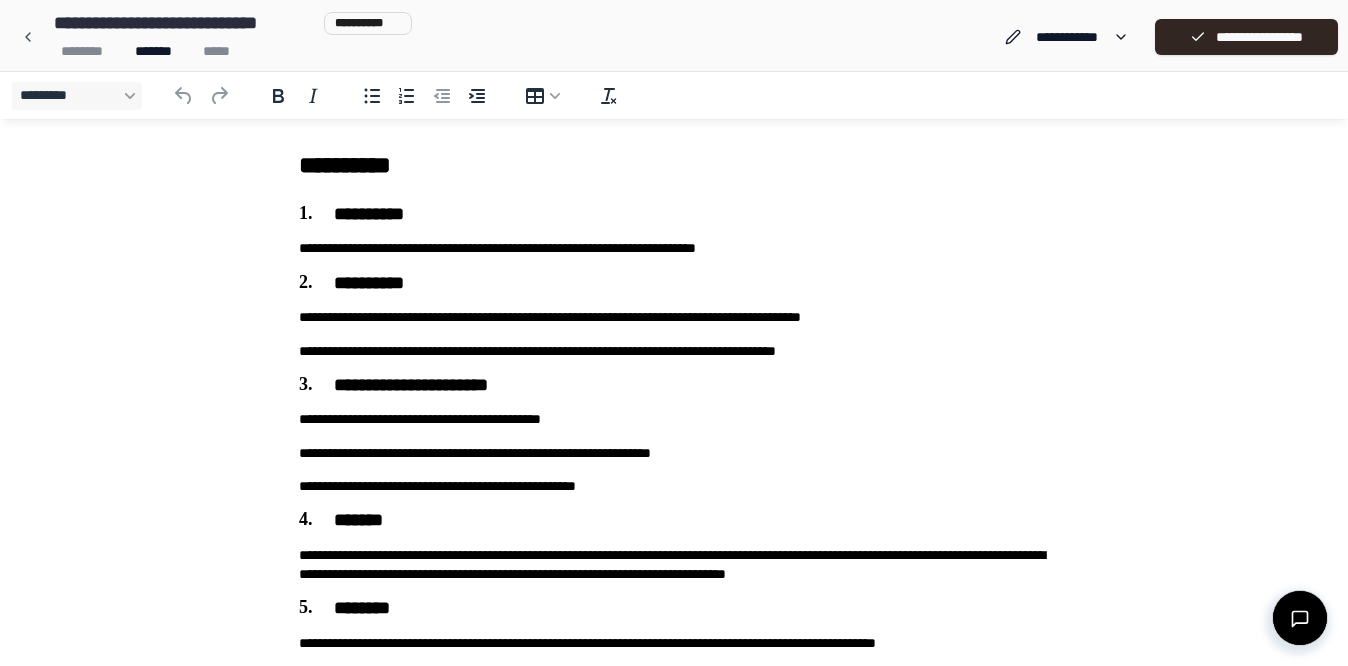 scroll, scrollTop: 0, scrollLeft: 0, axis: both 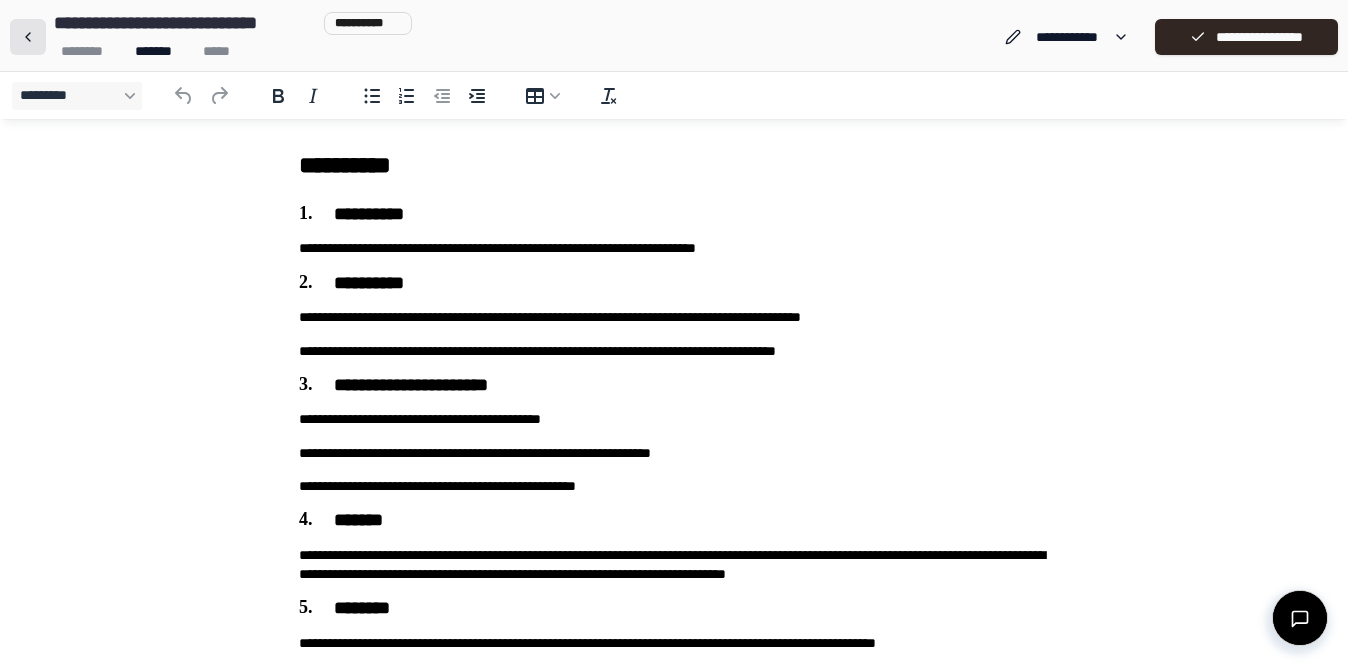 click at bounding box center (28, 37) 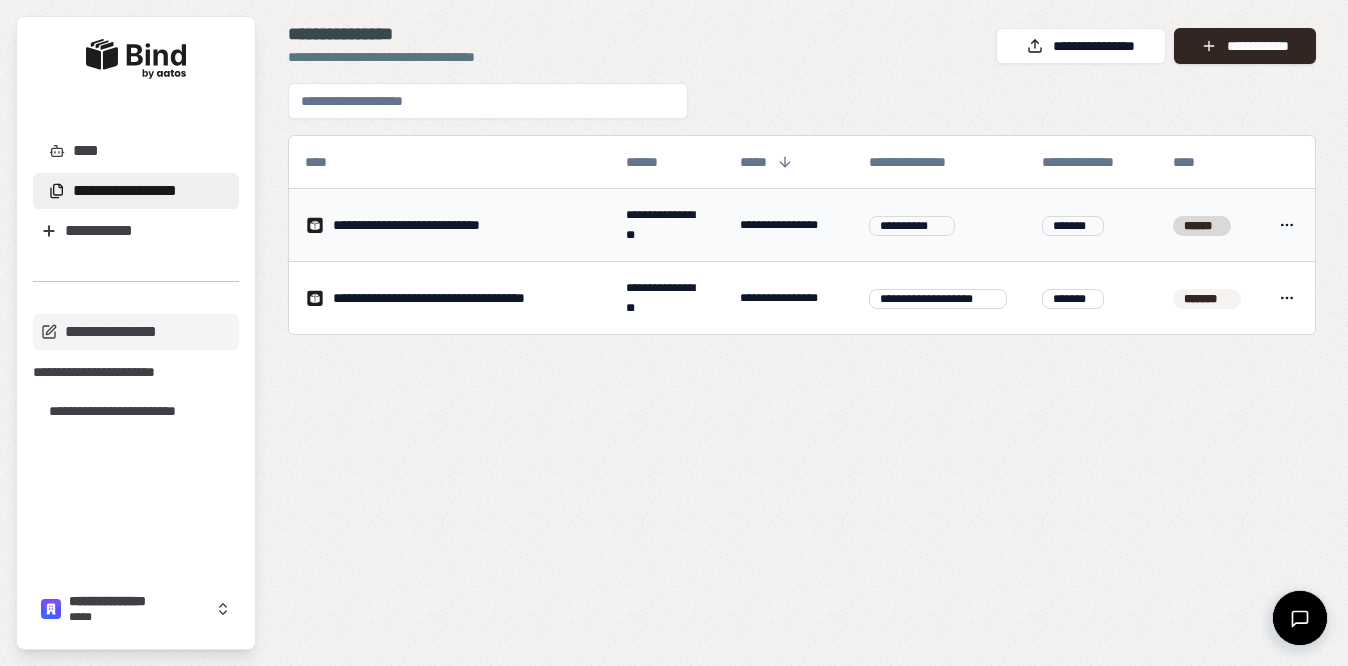 click on "**********" at bounding box center [432, 225] 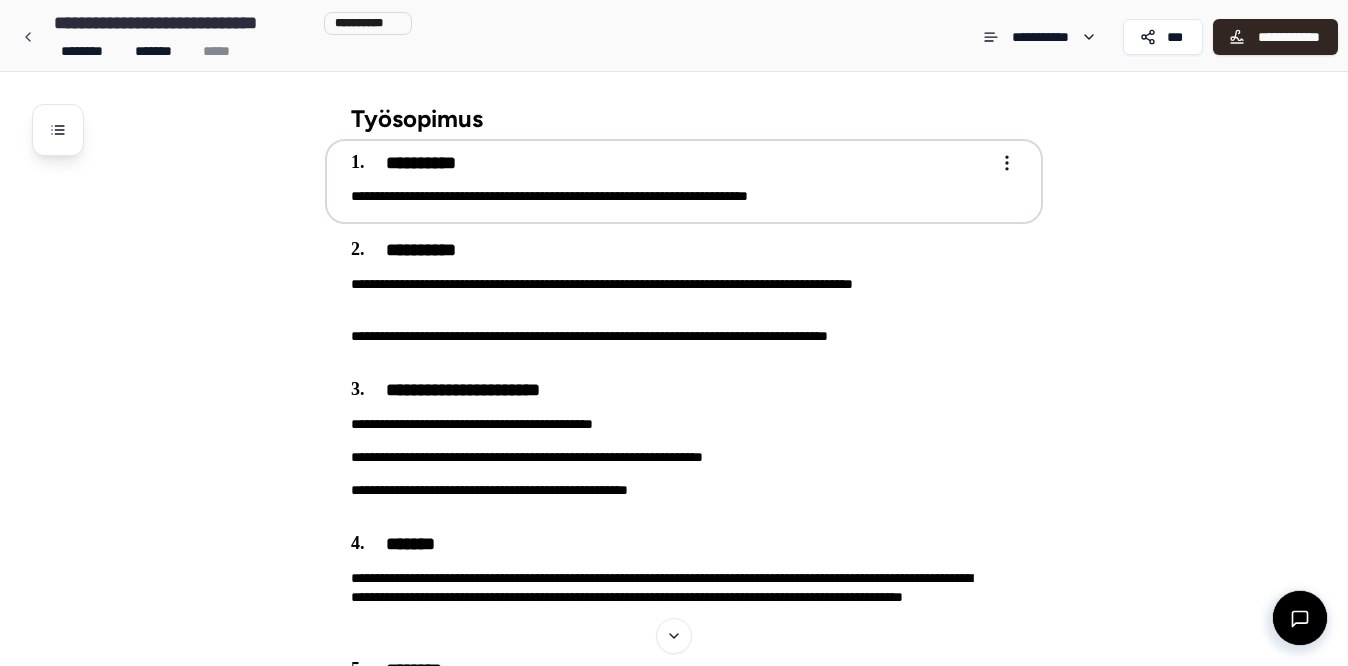click on "**********" at bounding box center (670, 196) 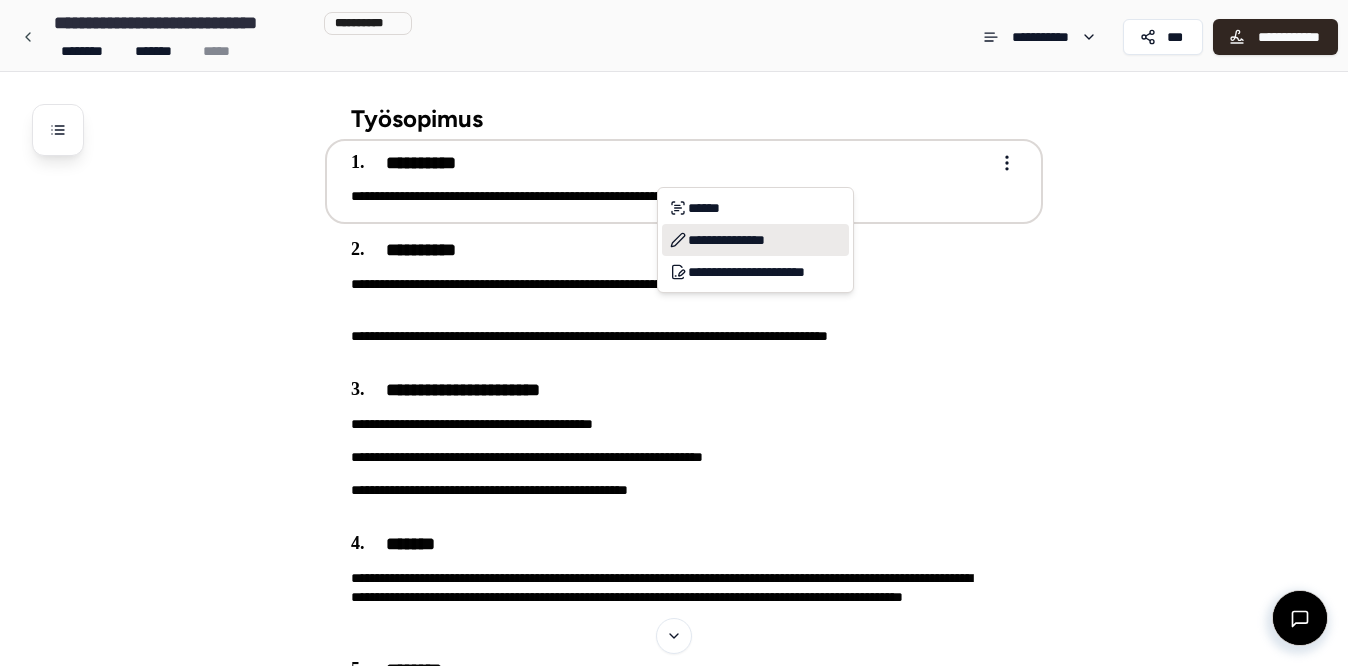 click on "**********" at bounding box center (755, 240) 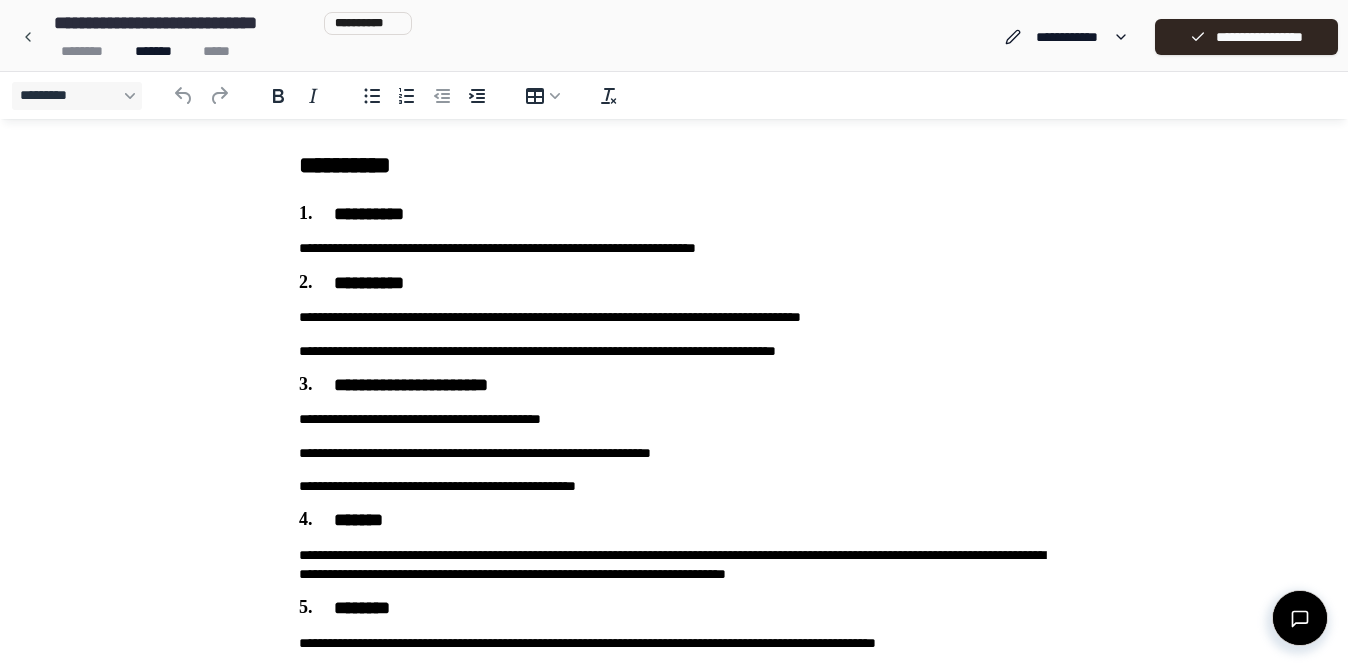 scroll, scrollTop: 0, scrollLeft: 0, axis: both 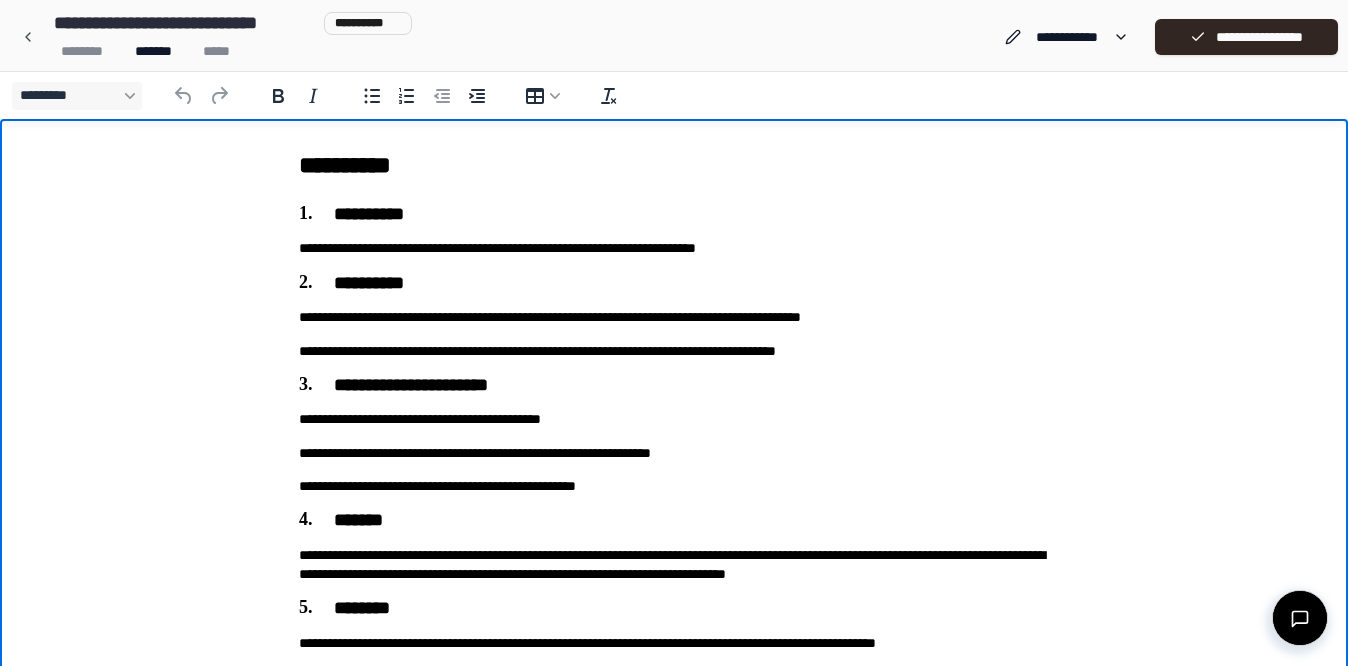click on "**********" at bounding box center [674, 248] 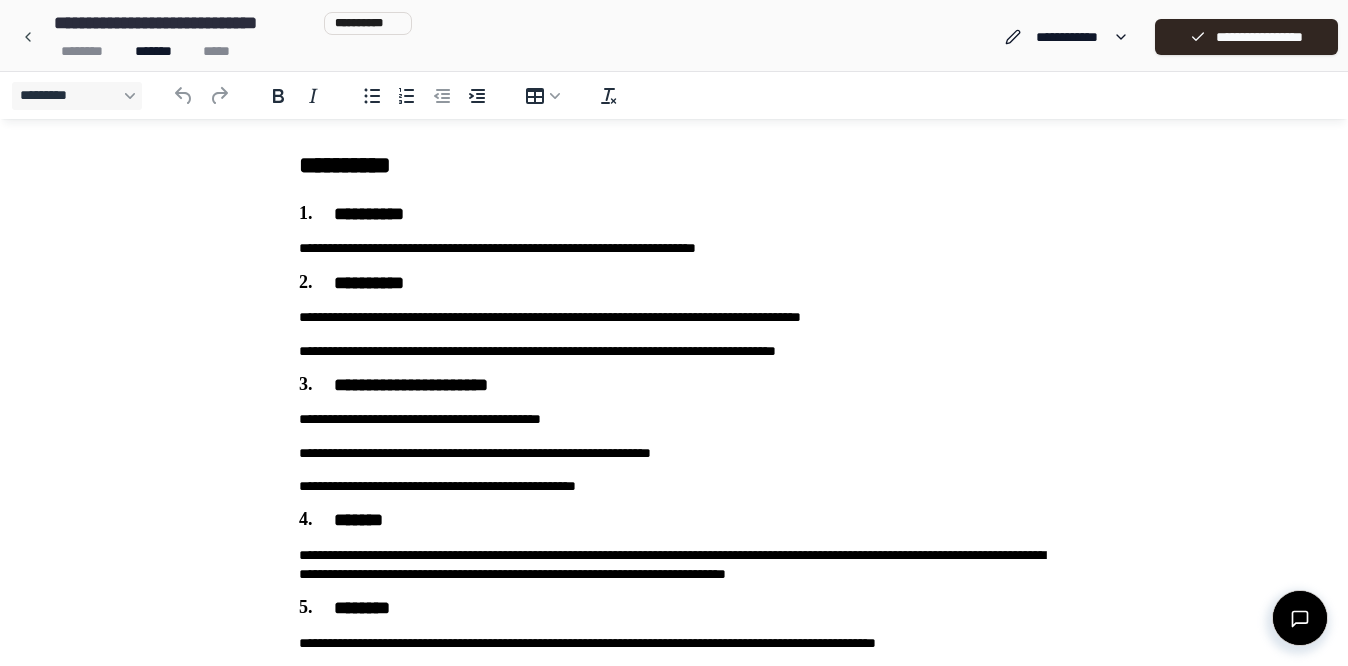 click on "******** ******* *****" at bounding box center [229, 51] 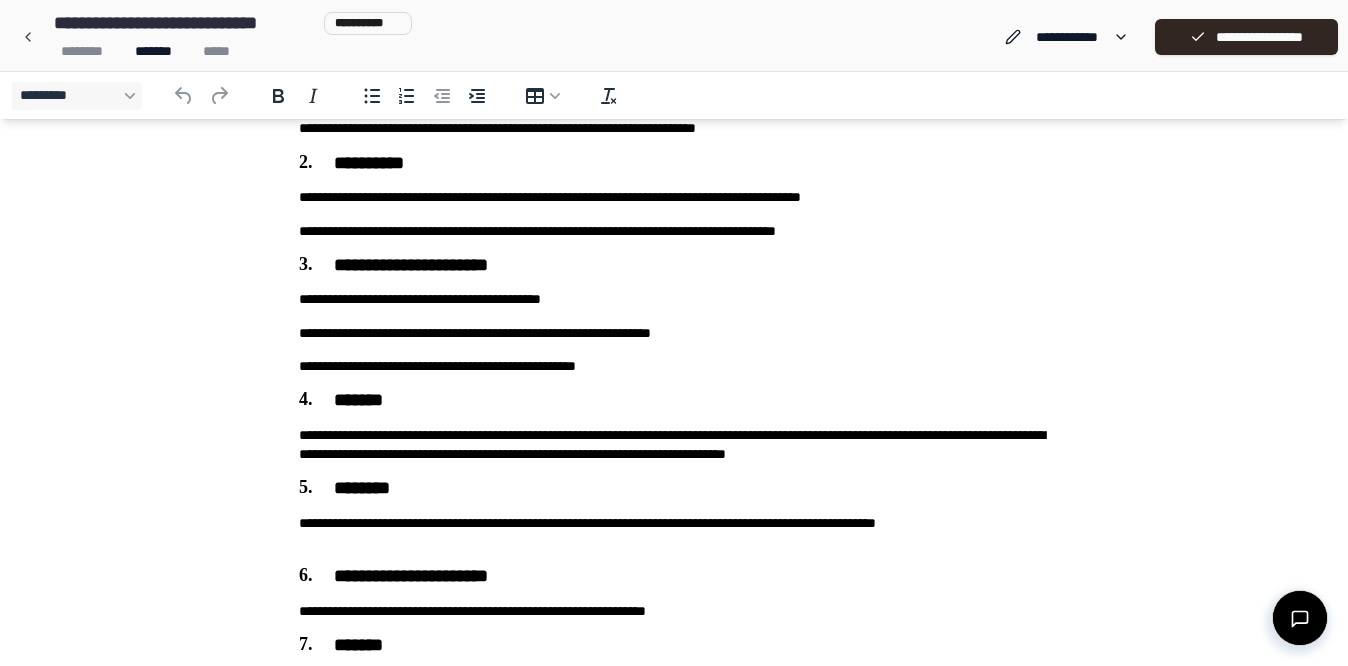 scroll, scrollTop: 130, scrollLeft: 0, axis: vertical 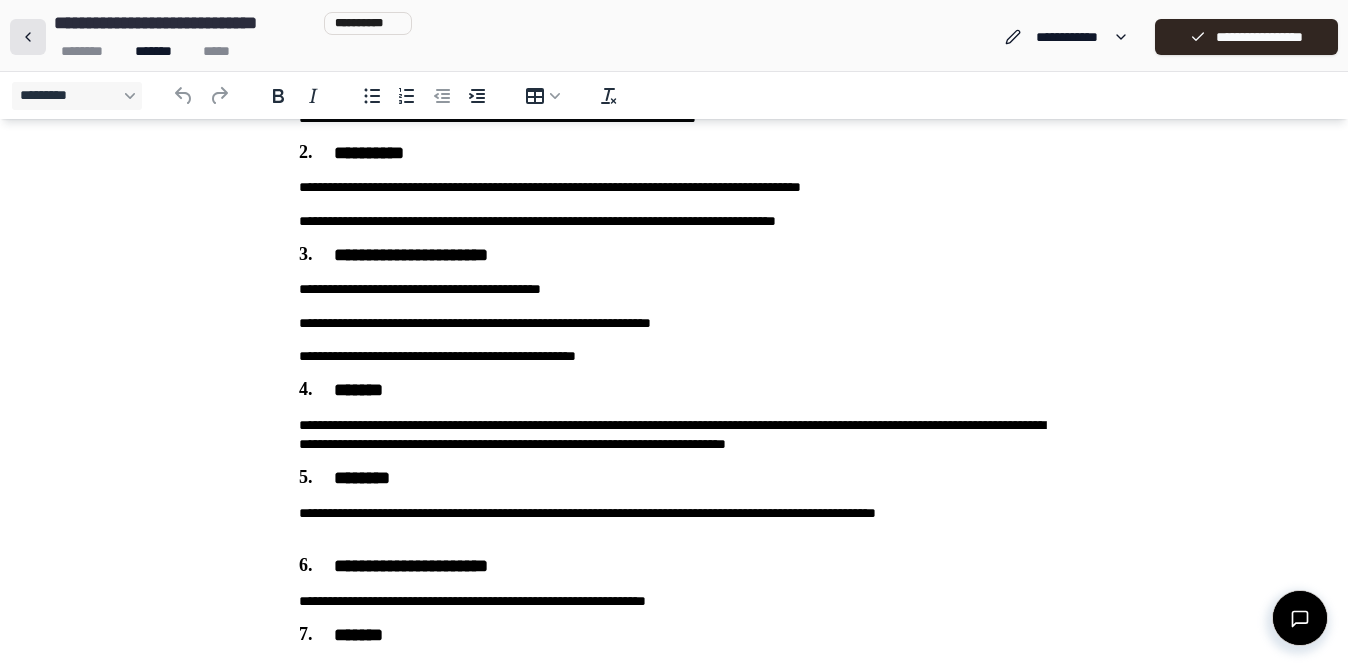 click at bounding box center (28, 37) 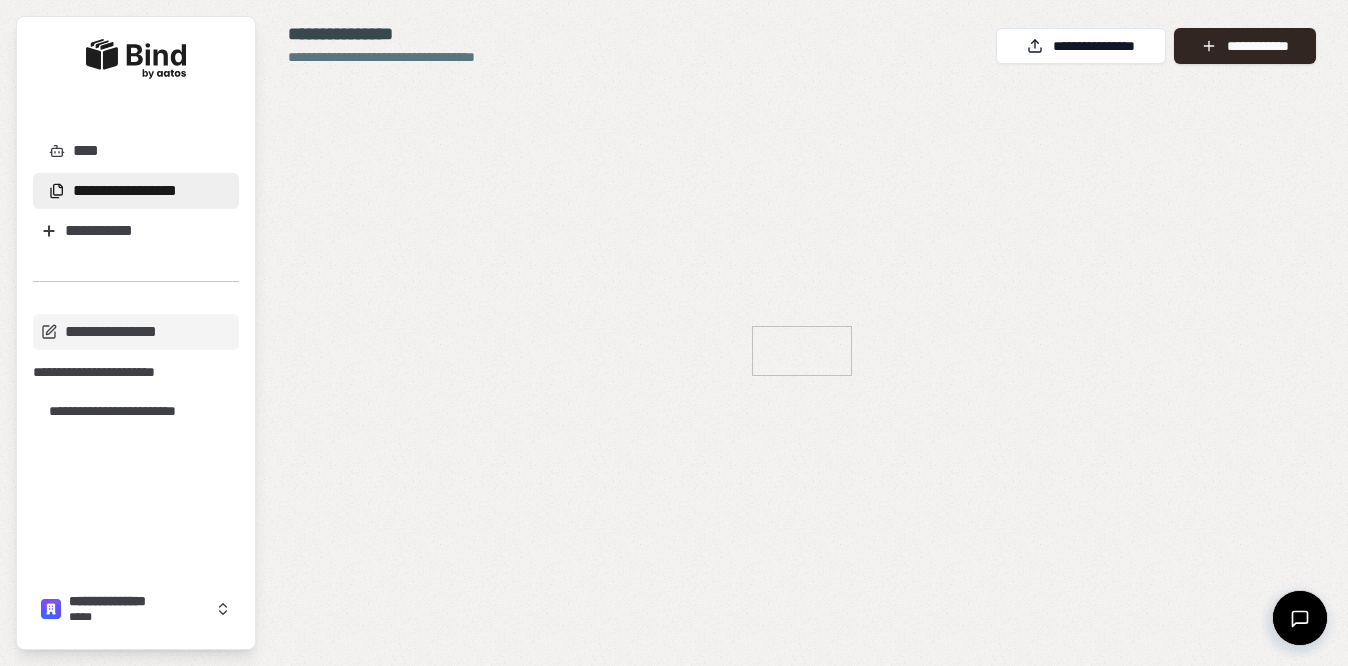 scroll, scrollTop: 0, scrollLeft: 0, axis: both 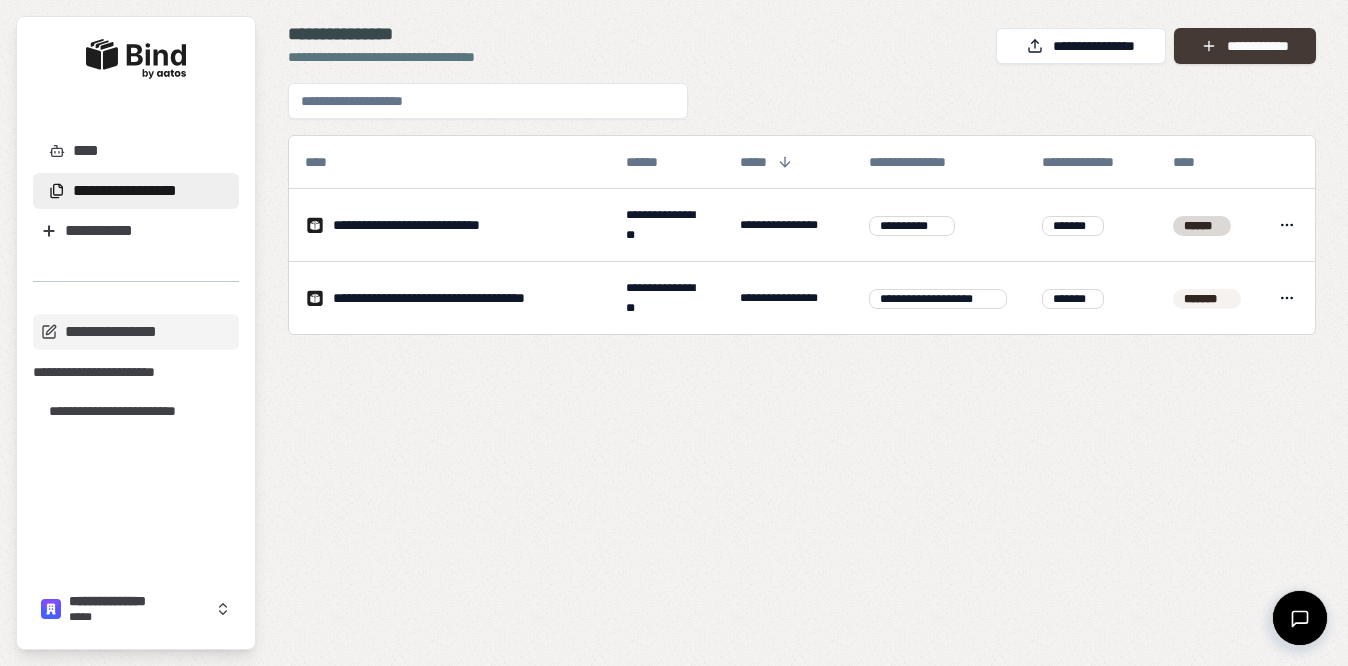 click on "**********" at bounding box center (1245, 46) 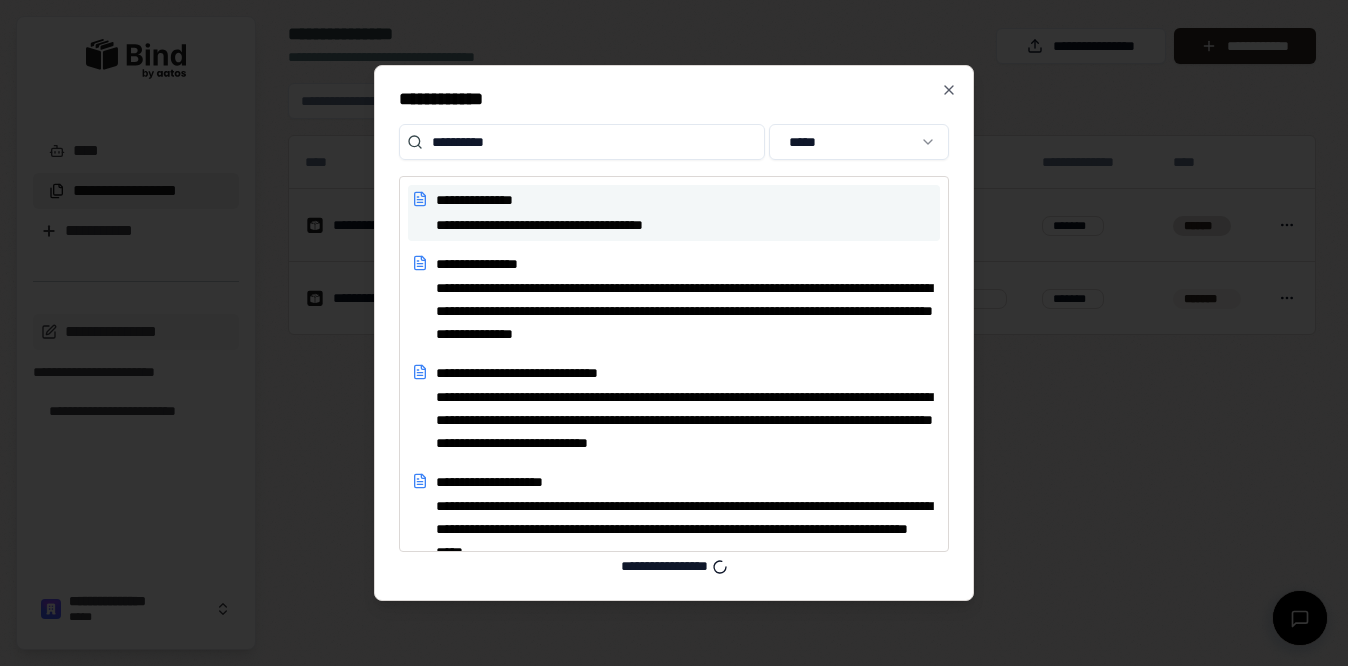 type on "**********" 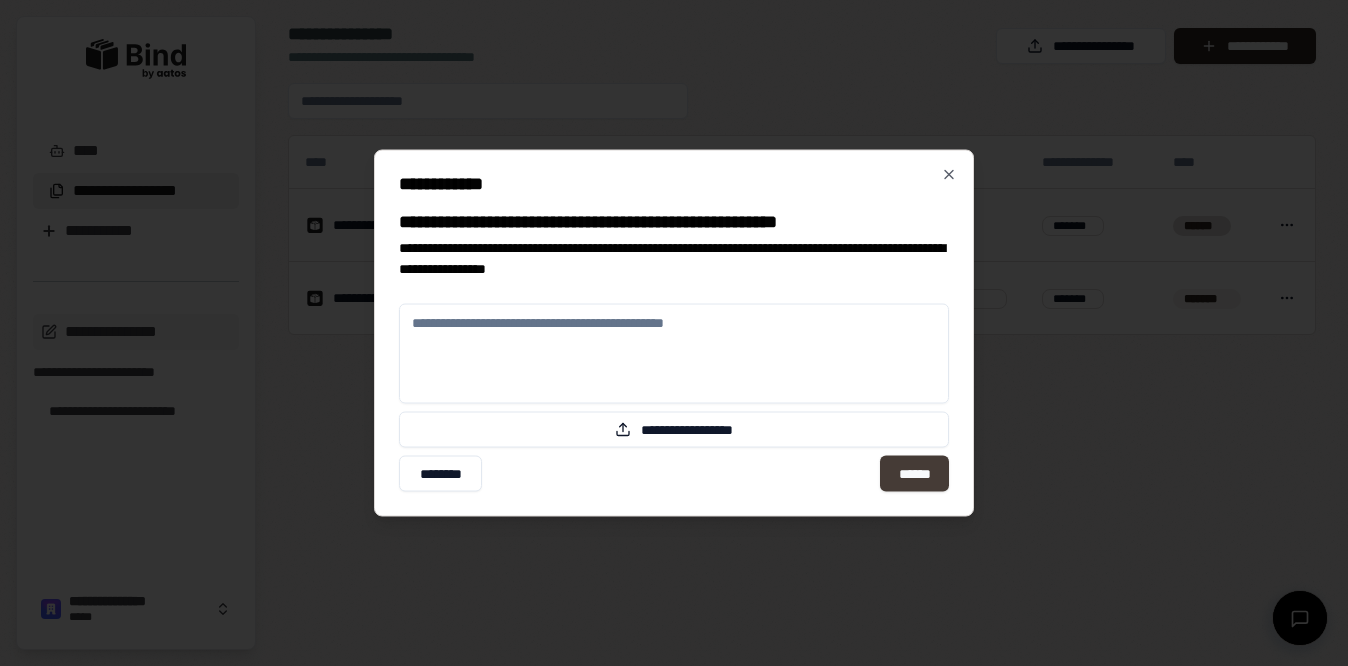 click on "******" at bounding box center (914, 474) 